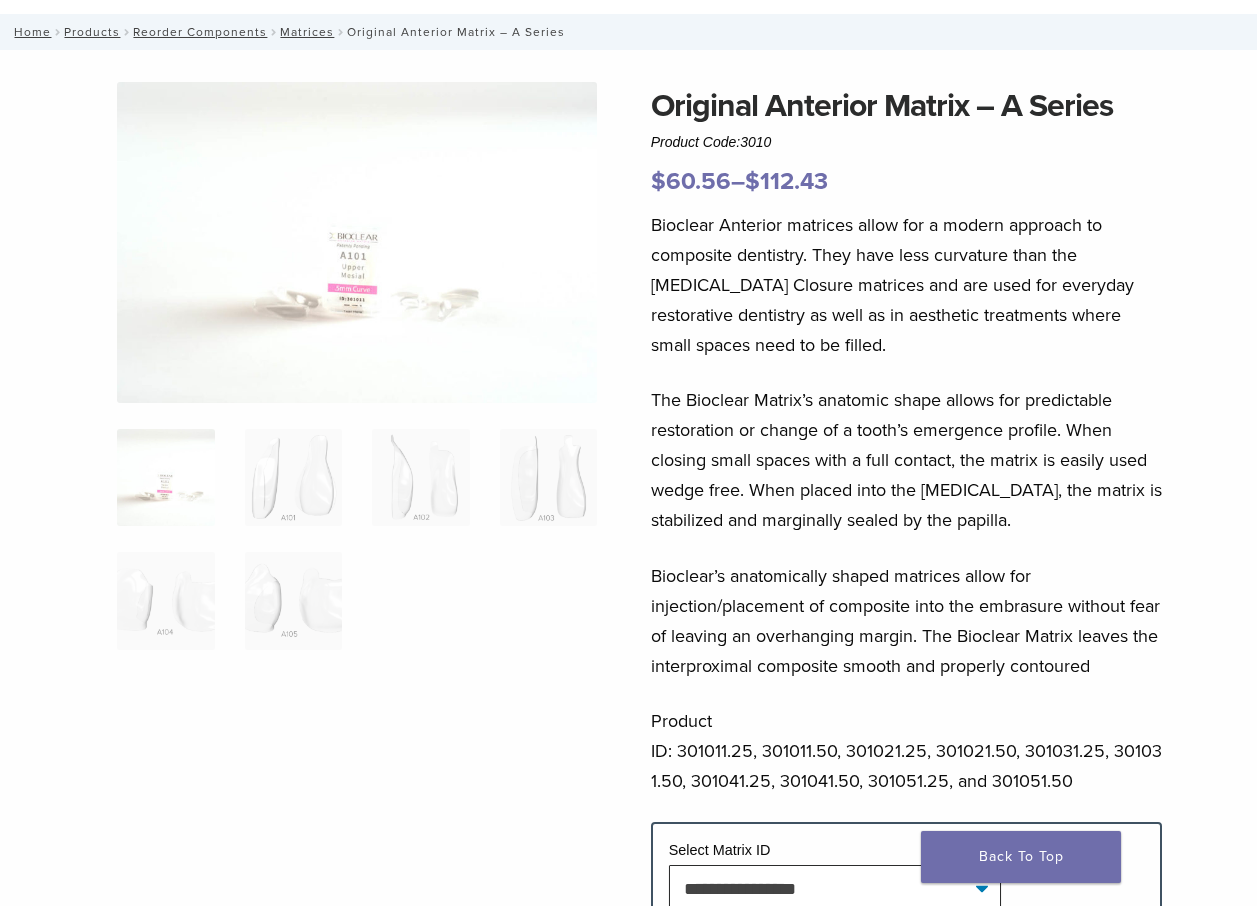 scroll, scrollTop: 500, scrollLeft: 0, axis: vertical 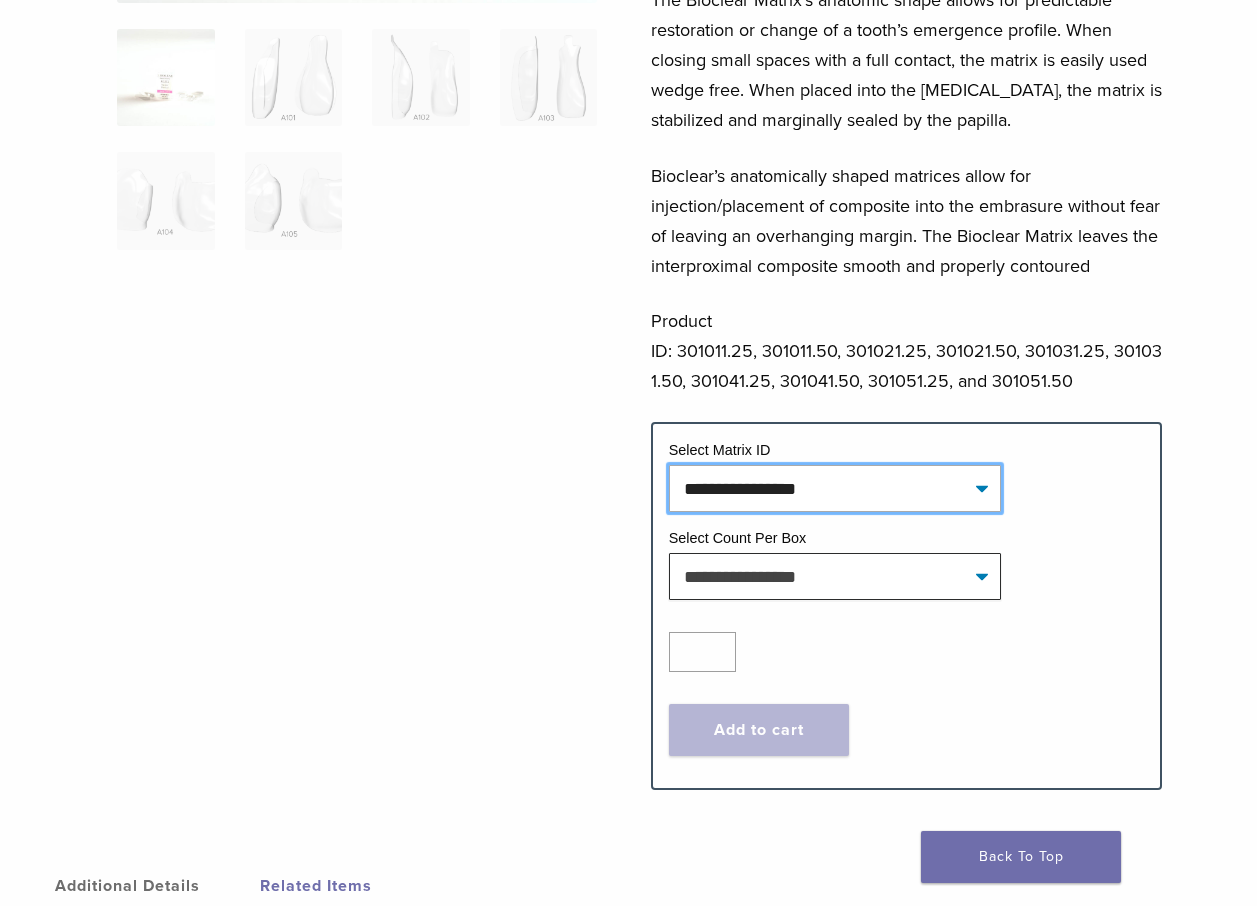 click on "**********" 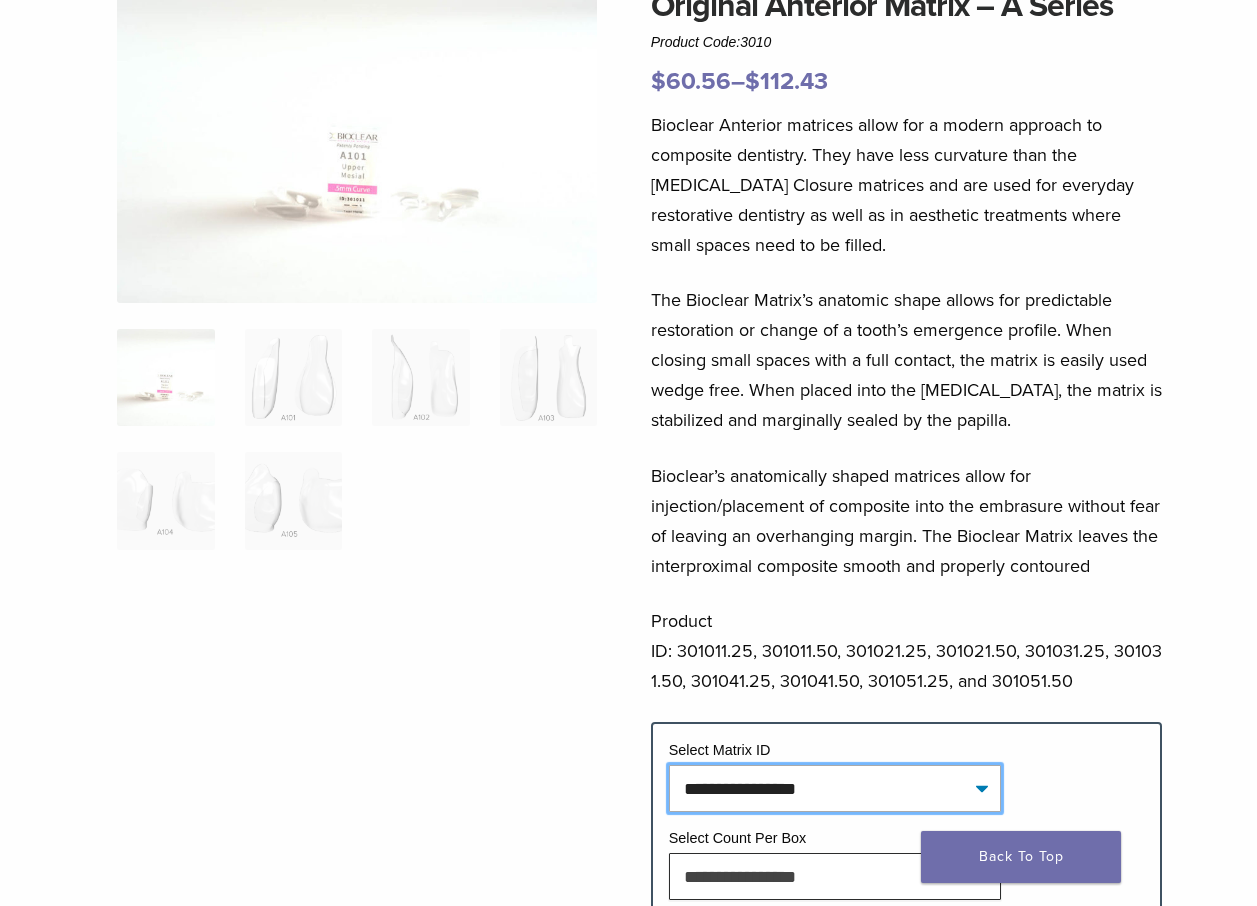 scroll, scrollTop: 0, scrollLeft: 0, axis: both 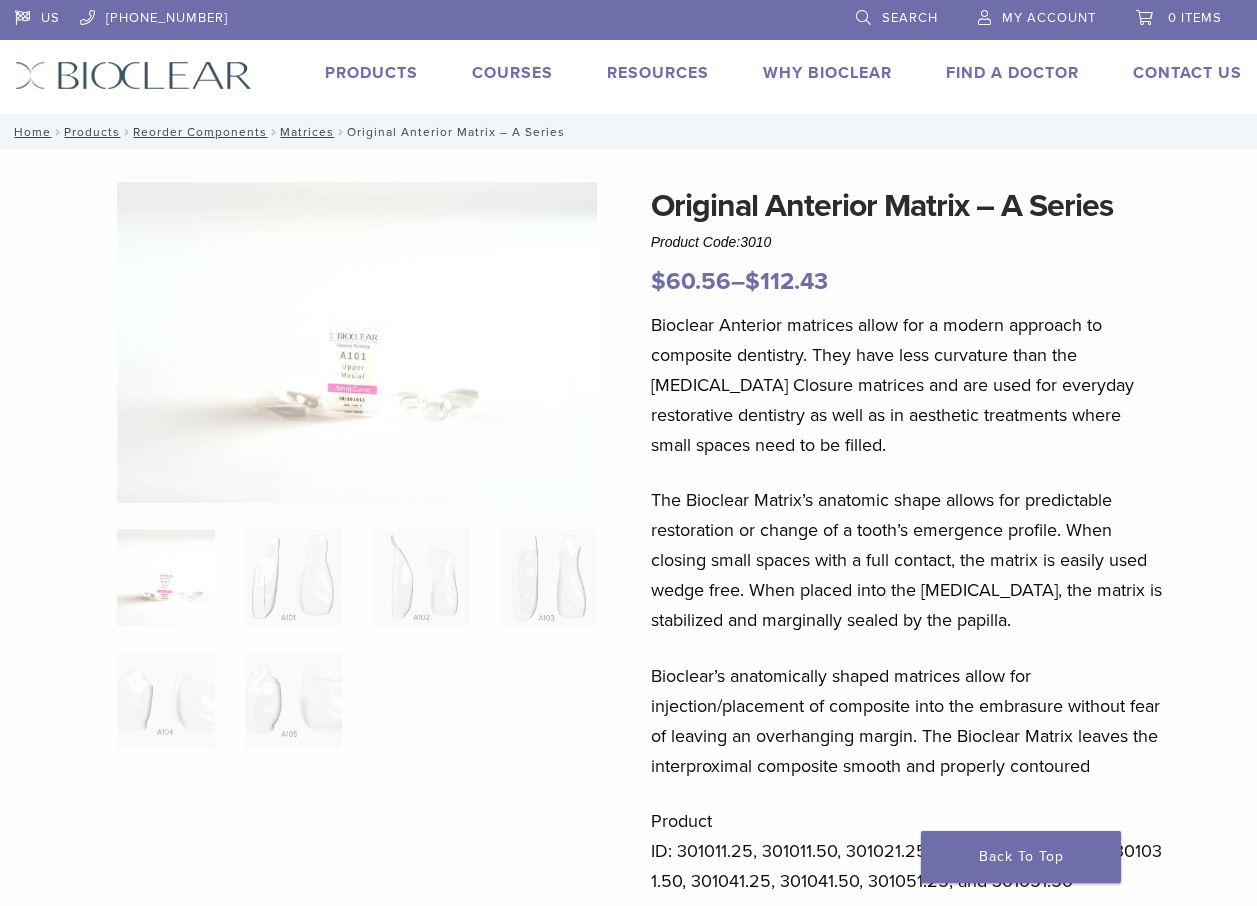 click on "Products" at bounding box center (371, 73) 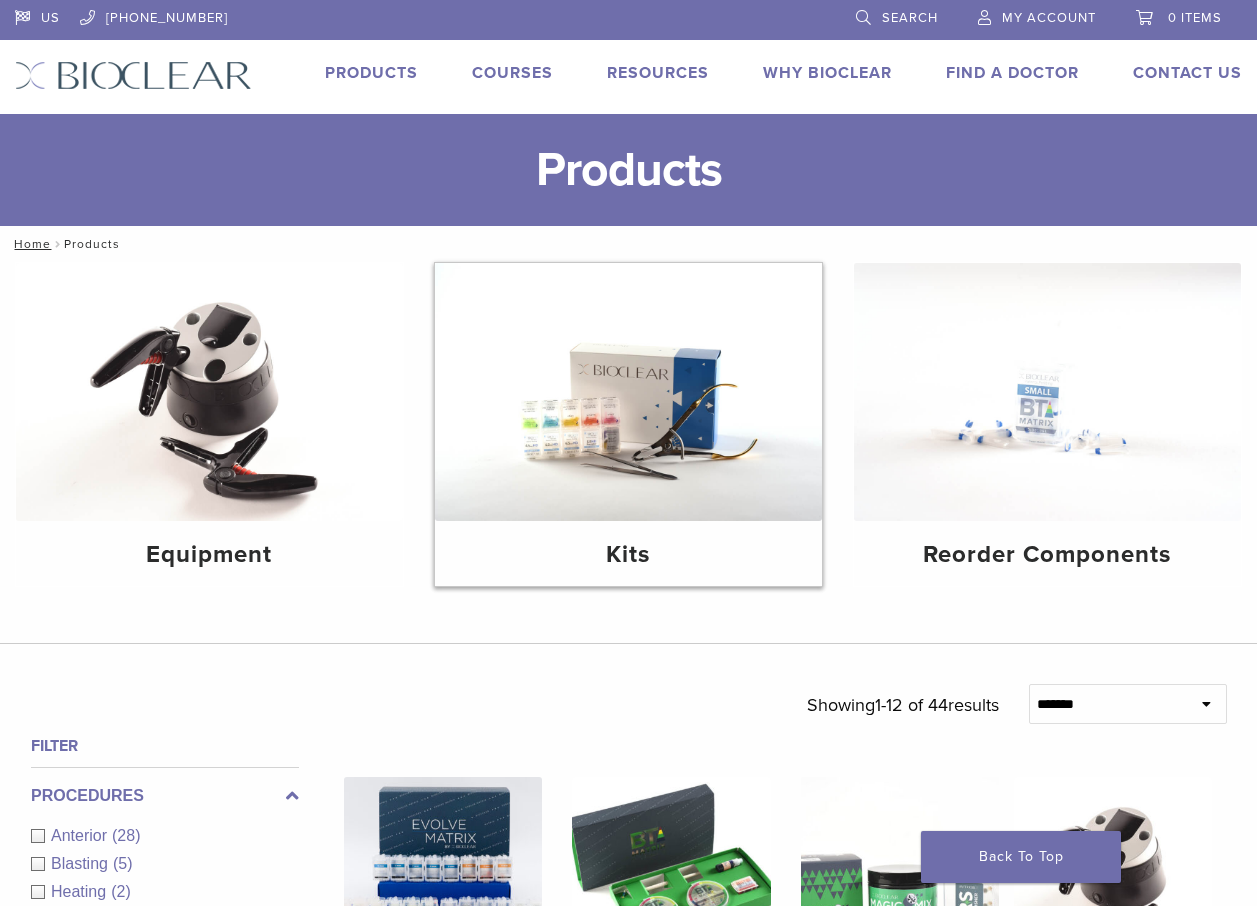 scroll, scrollTop: 100, scrollLeft: 0, axis: vertical 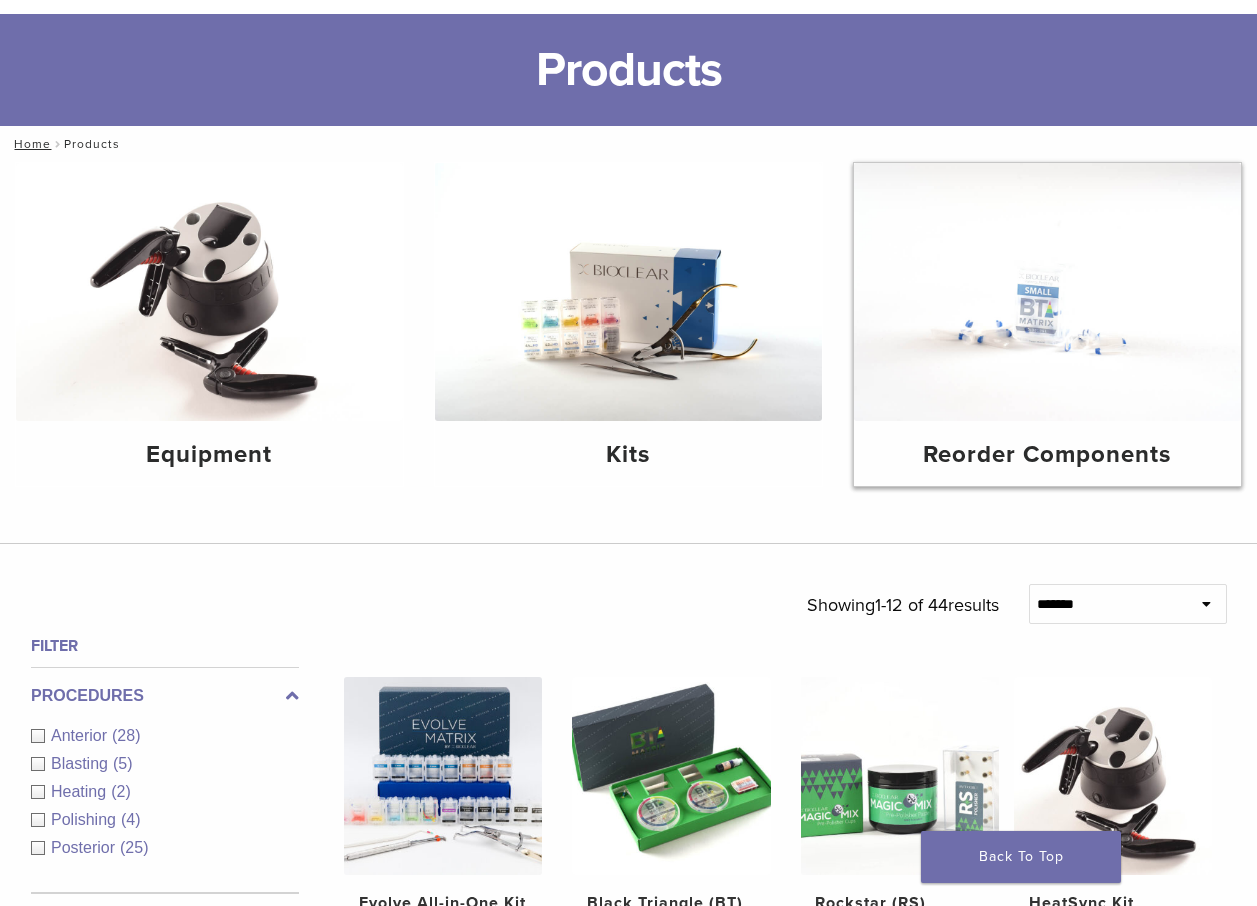 click on "Reorder Components" at bounding box center (1047, 455) 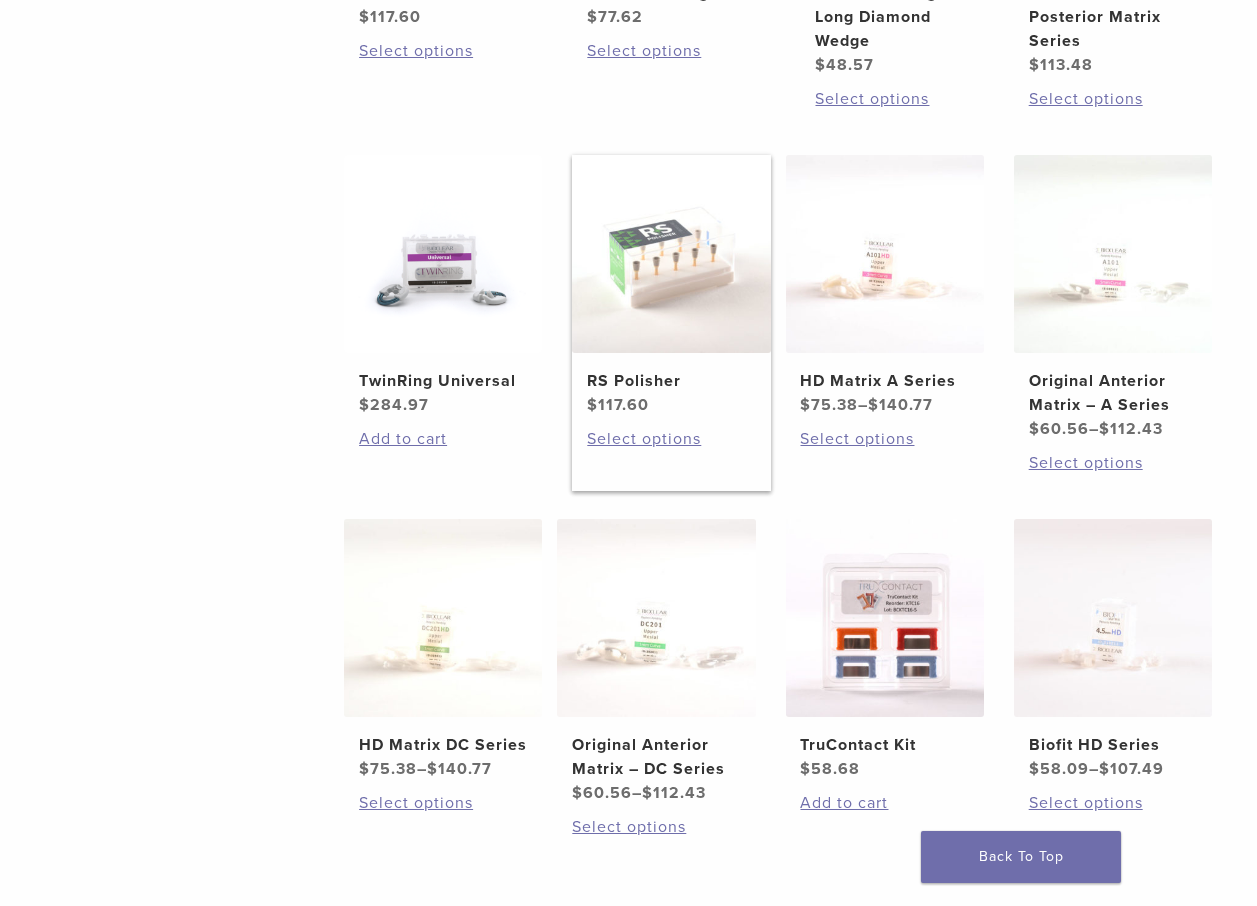 scroll, scrollTop: 800, scrollLeft: 0, axis: vertical 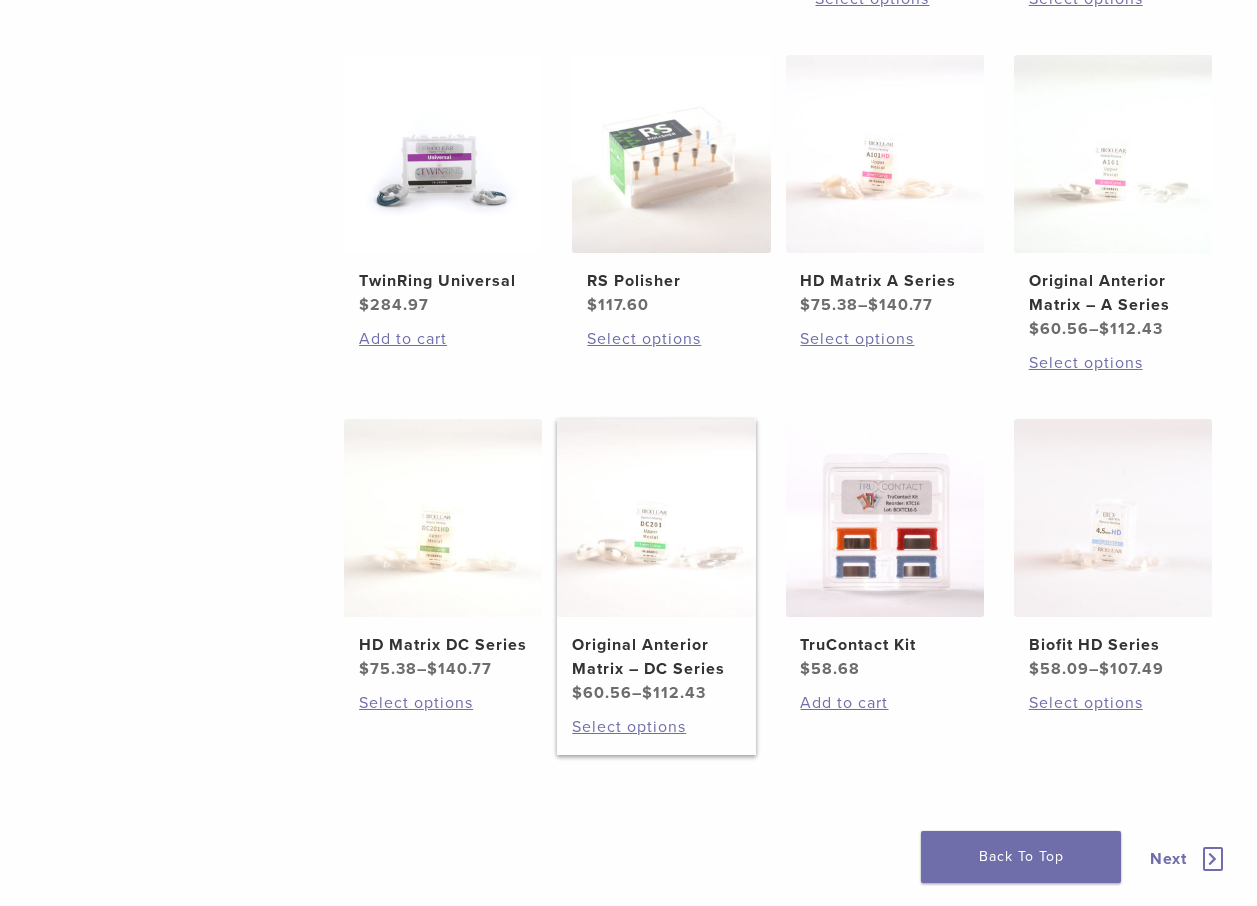 click on "Original Anterior Matrix – DC Series" at bounding box center [656, 657] 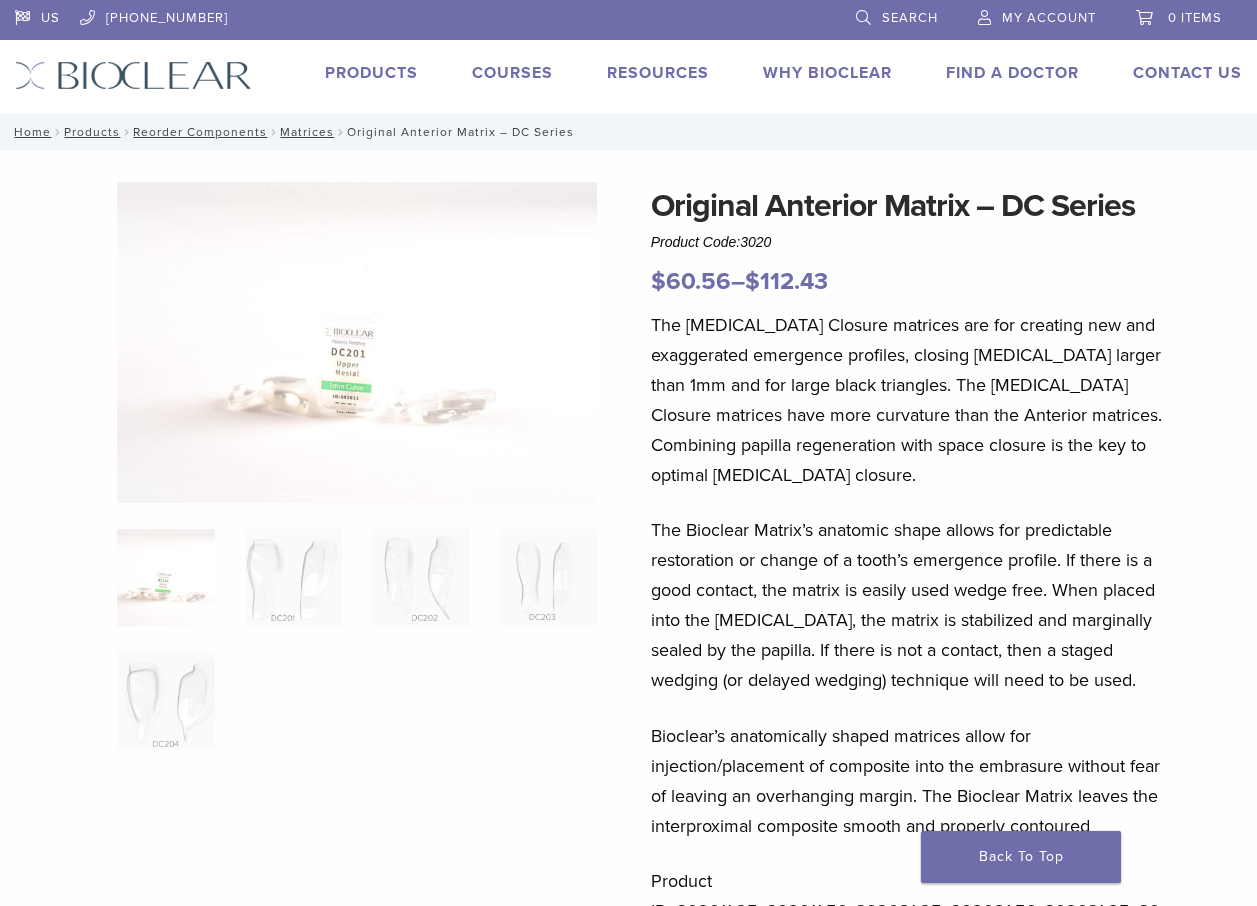 scroll, scrollTop: 0, scrollLeft: 0, axis: both 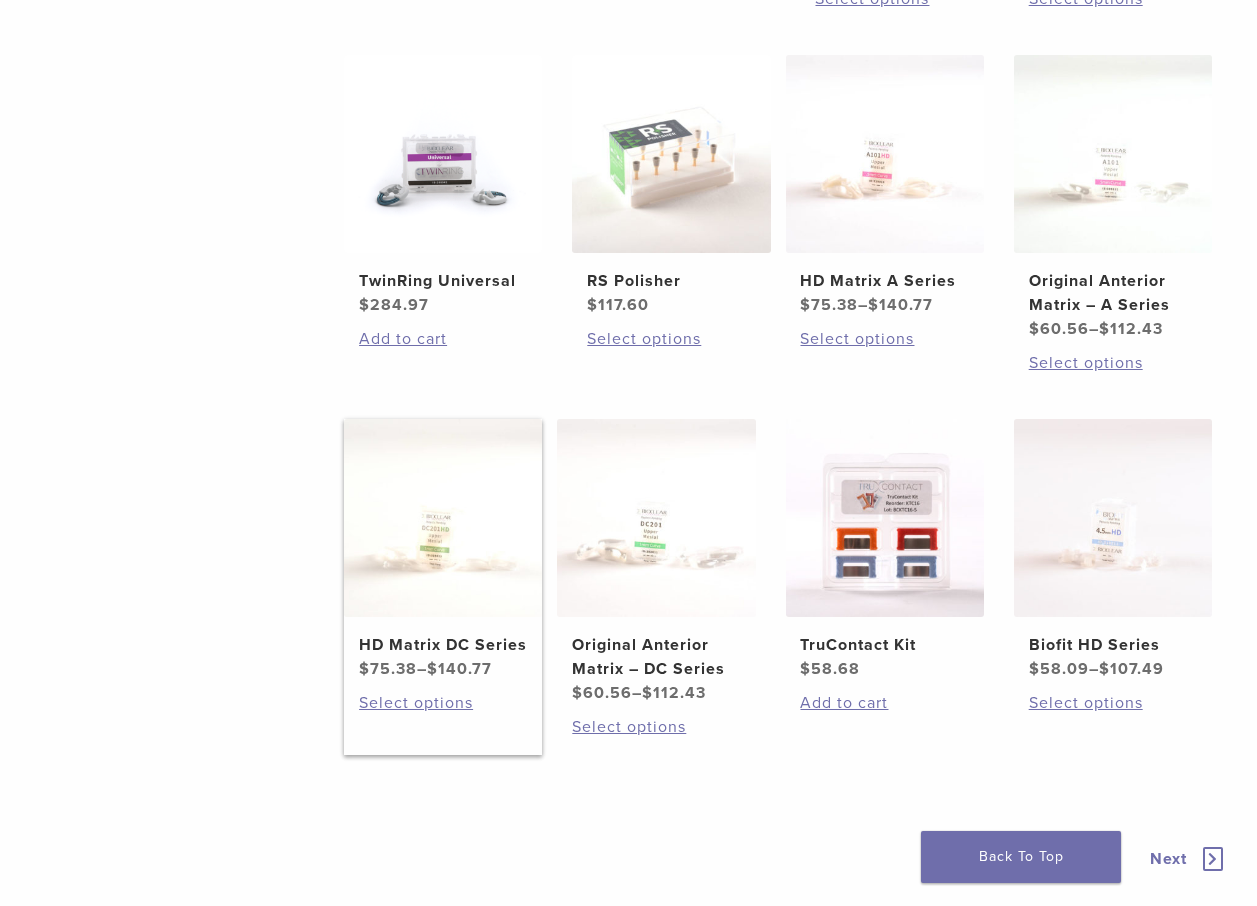click on "HD Matrix DC Series" at bounding box center [443, 645] 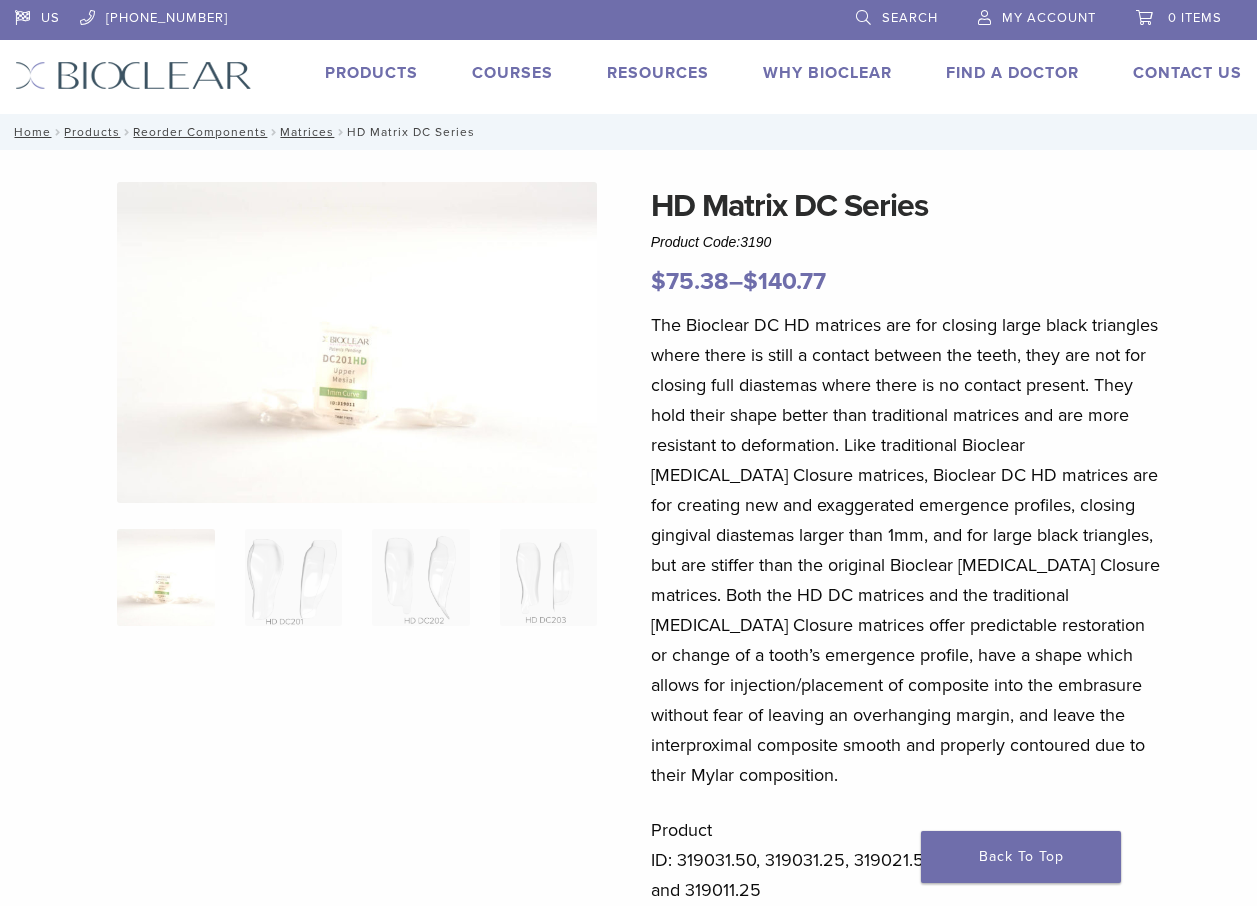 scroll, scrollTop: 400, scrollLeft: 0, axis: vertical 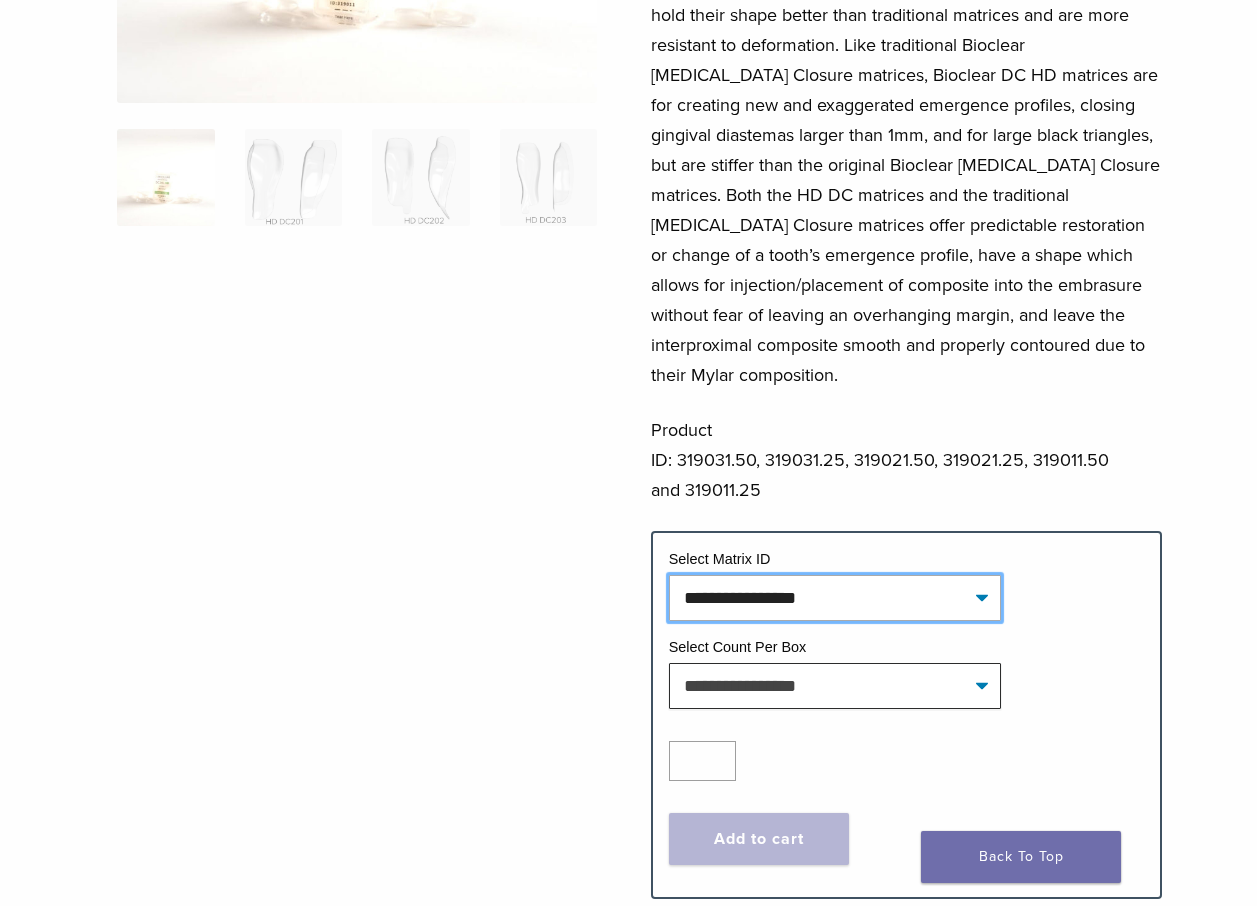 click on "**********" 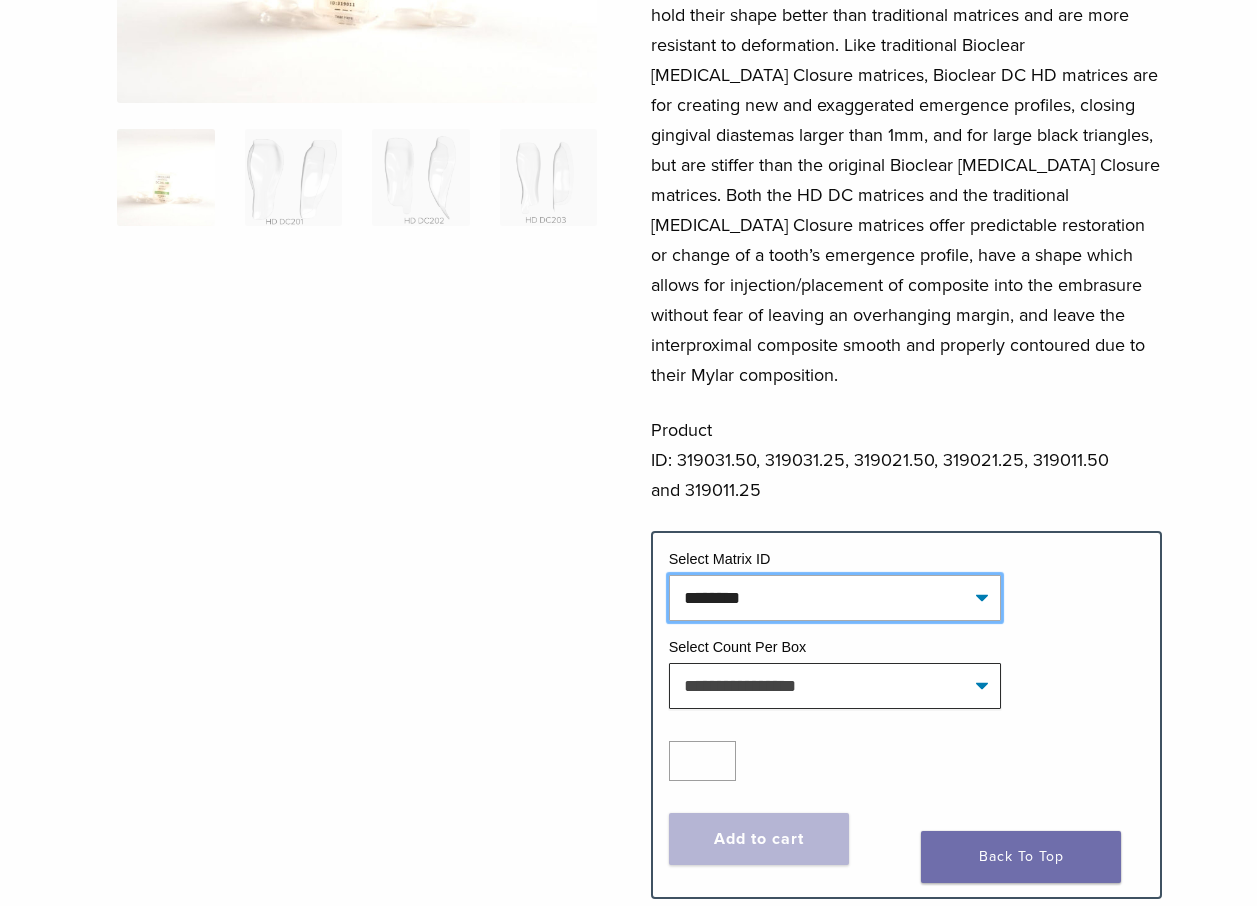 click on "**********" 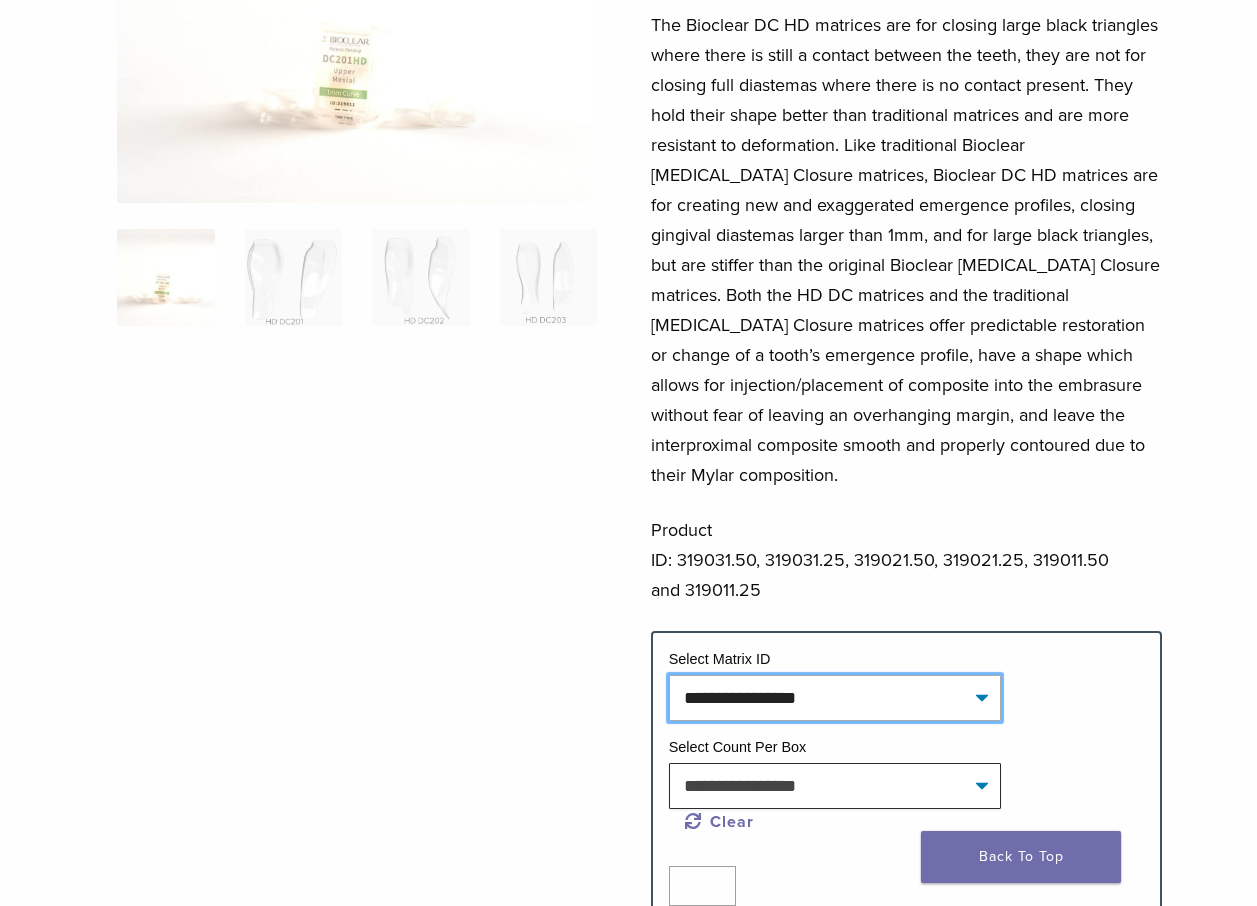 scroll, scrollTop: 400, scrollLeft: 0, axis: vertical 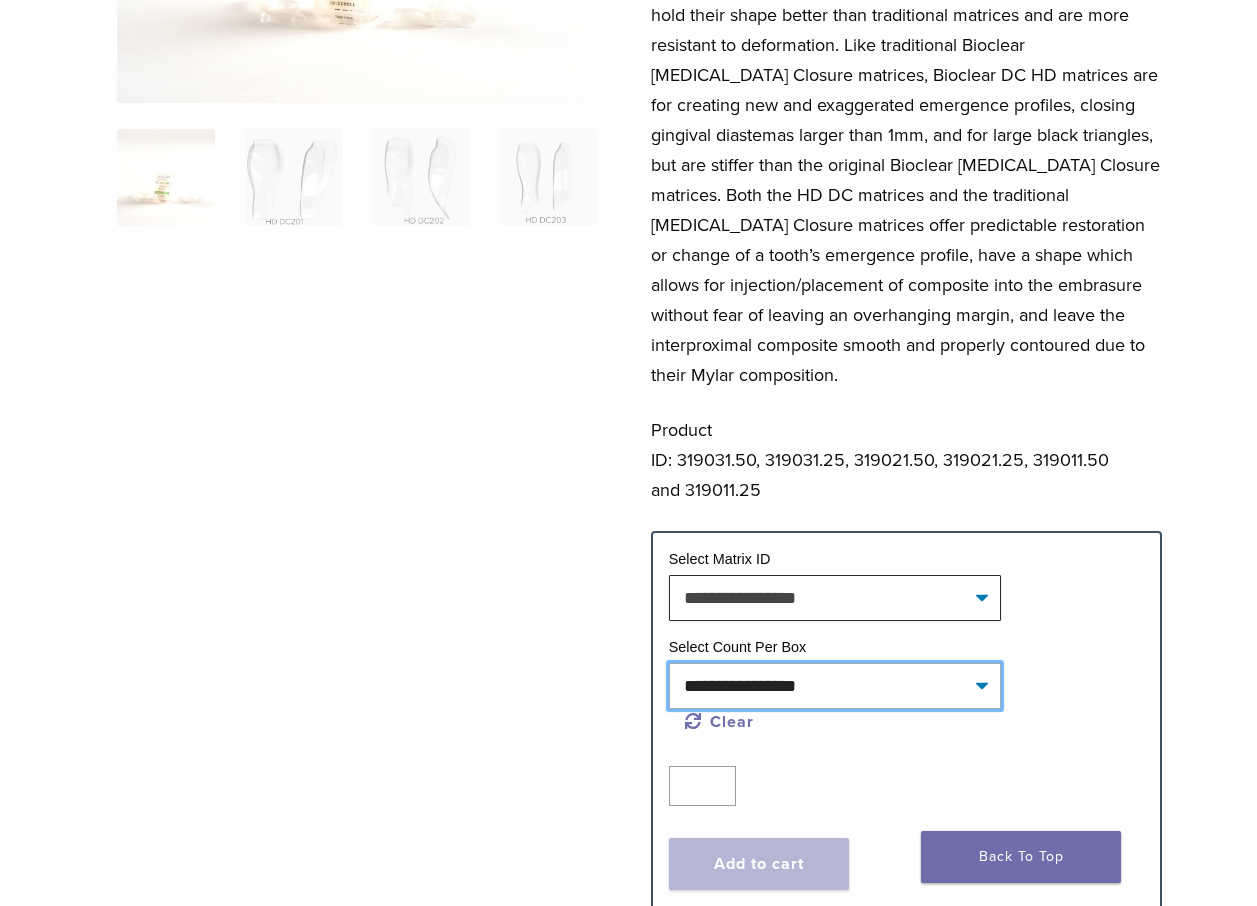 click on "**********" 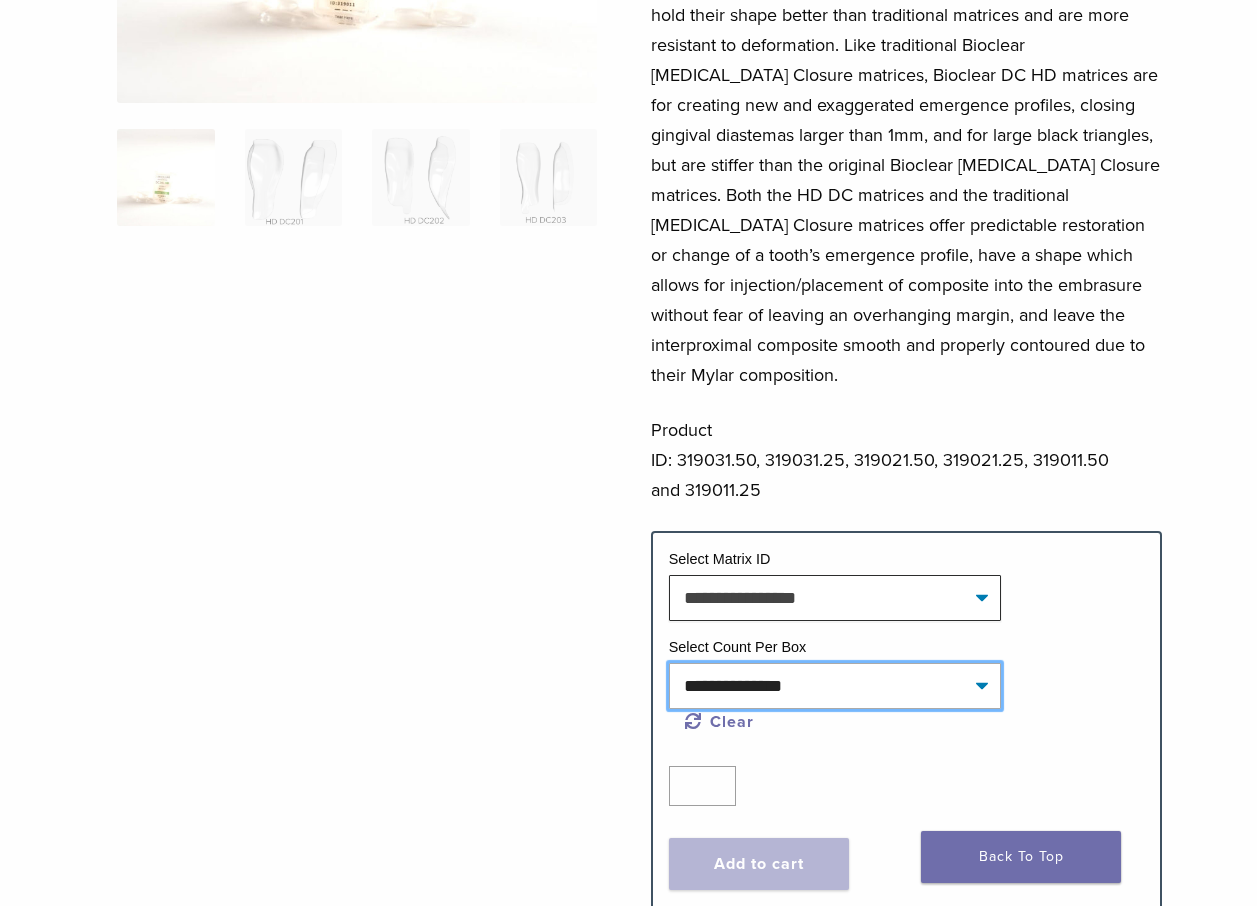click on "**********" 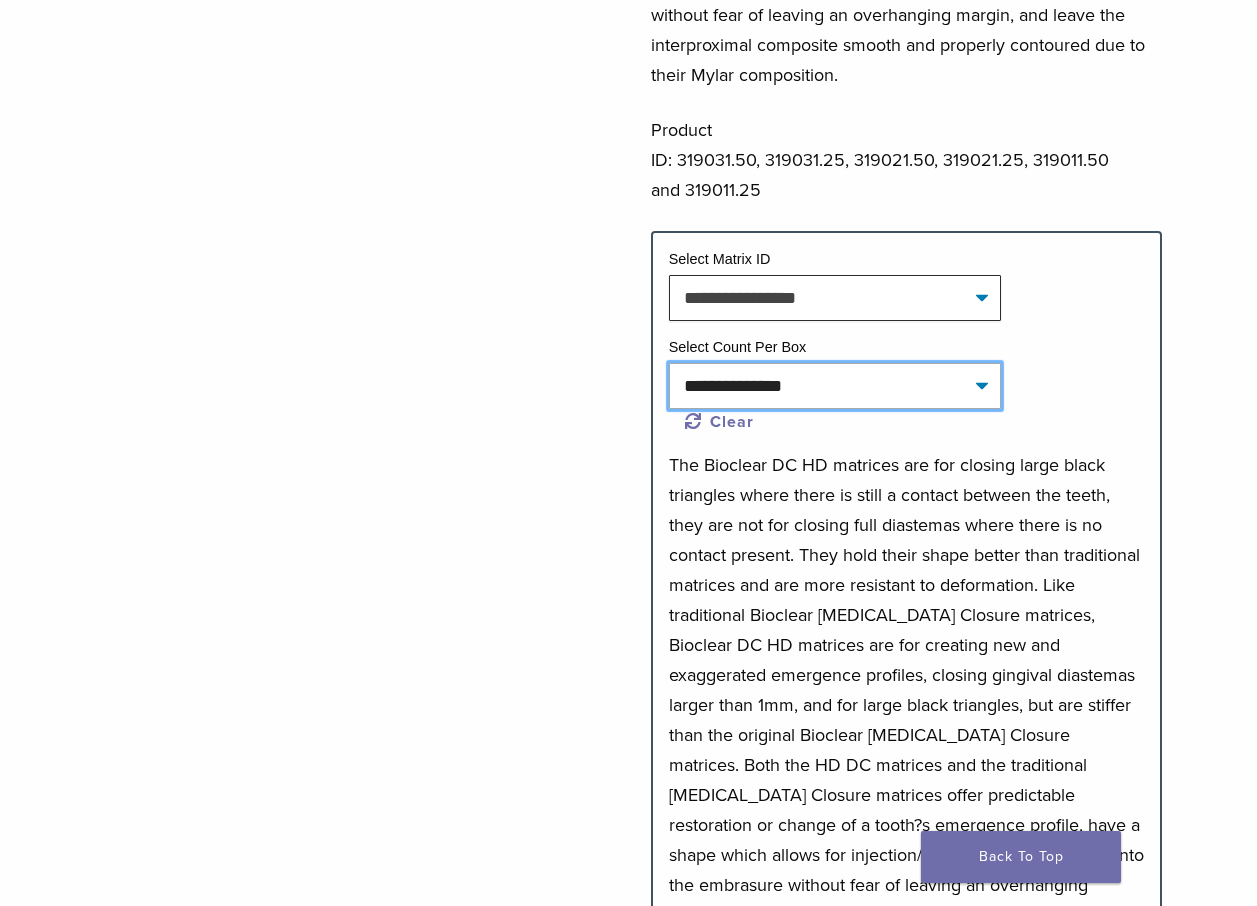scroll, scrollTop: 1100, scrollLeft: 0, axis: vertical 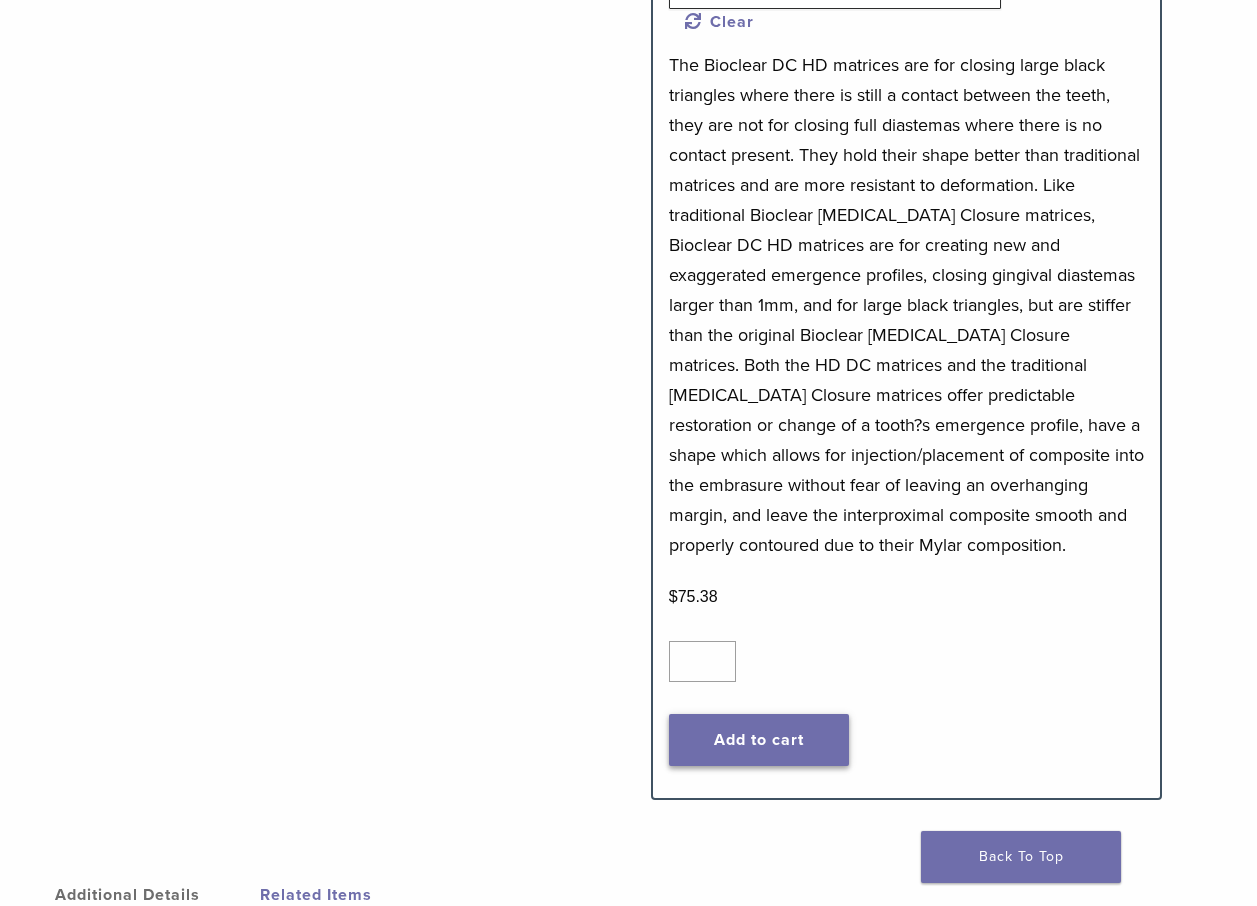 click on "Add to cart" 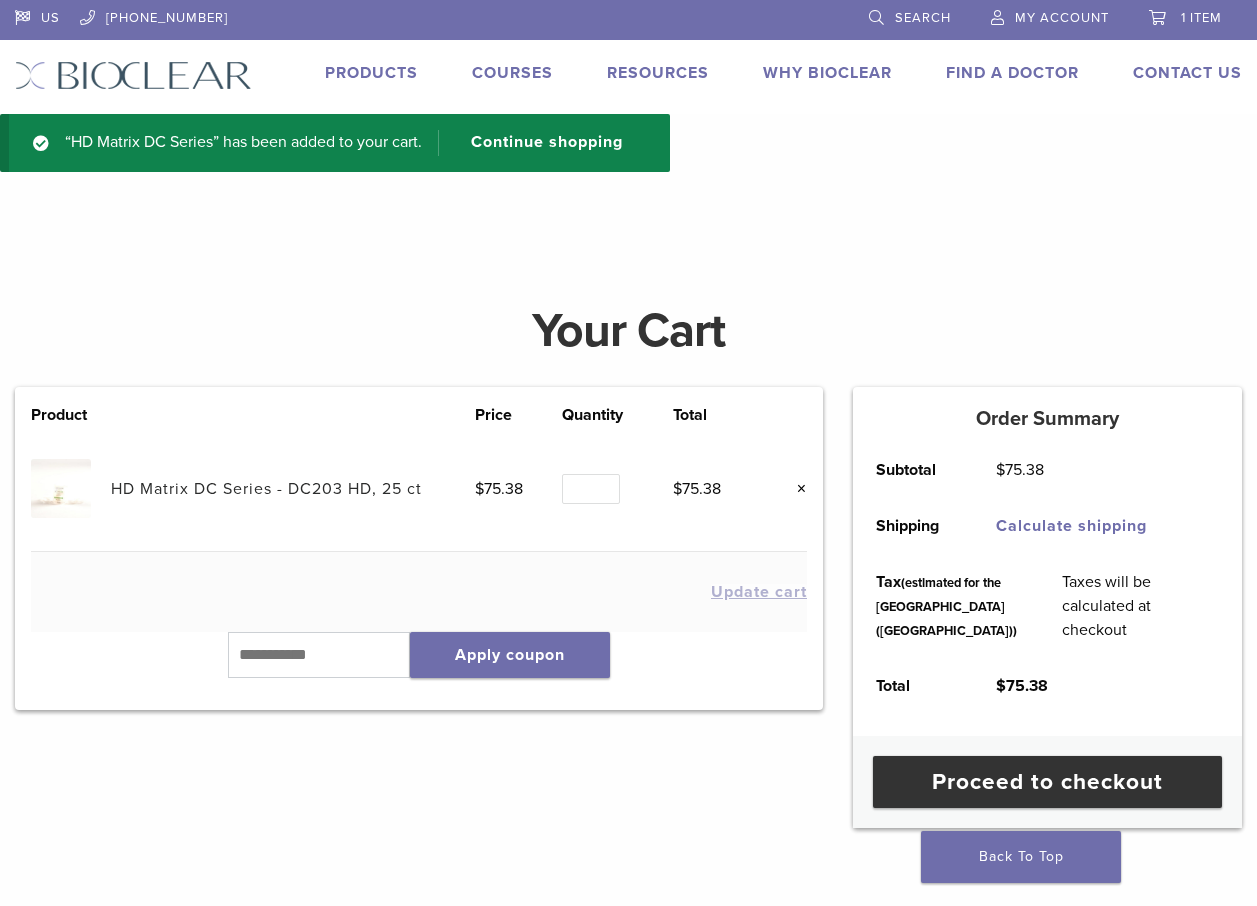 scroll, scrollTop: 0, scrollLeft: 0, axis: both 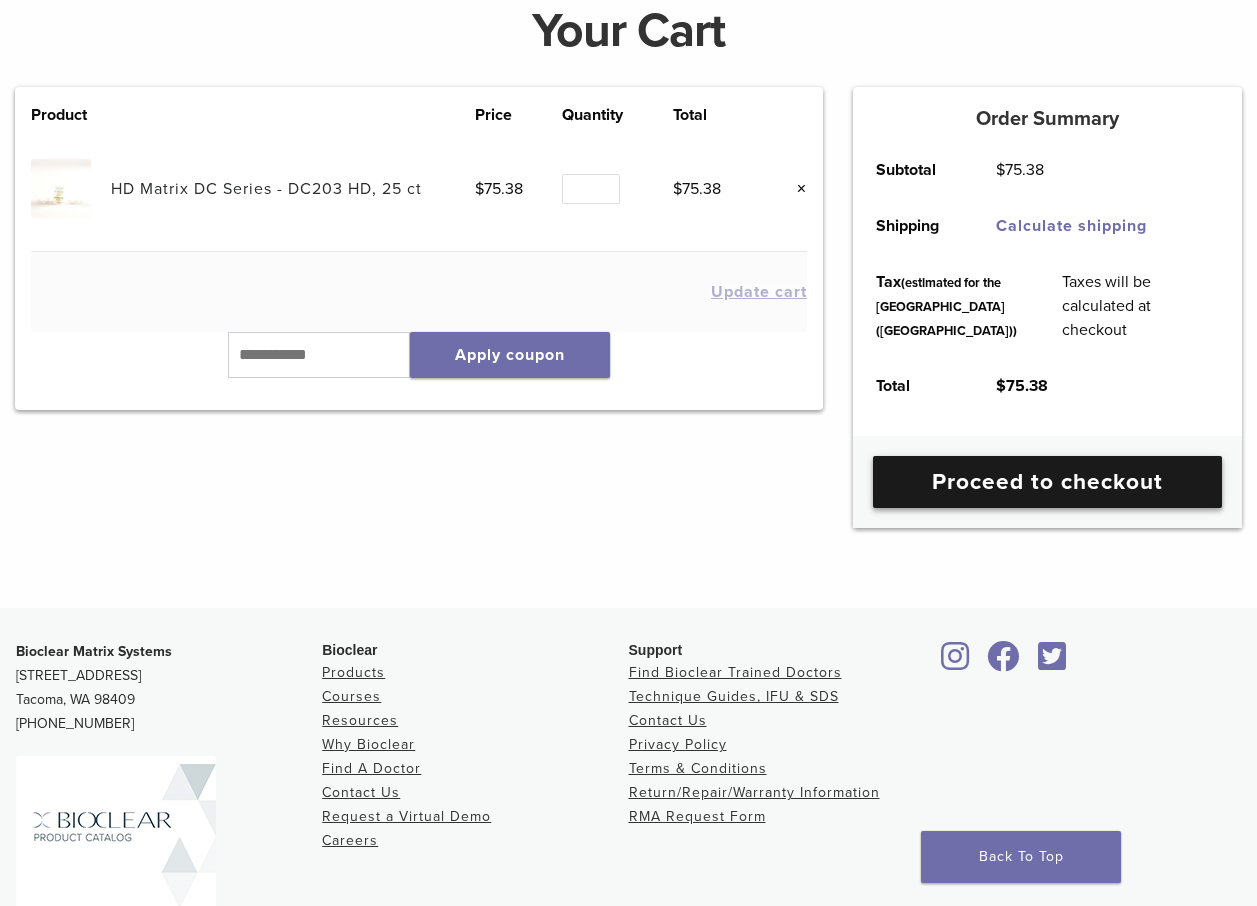 click on "Proceed to checkout" at bounding box center (1047, 482) 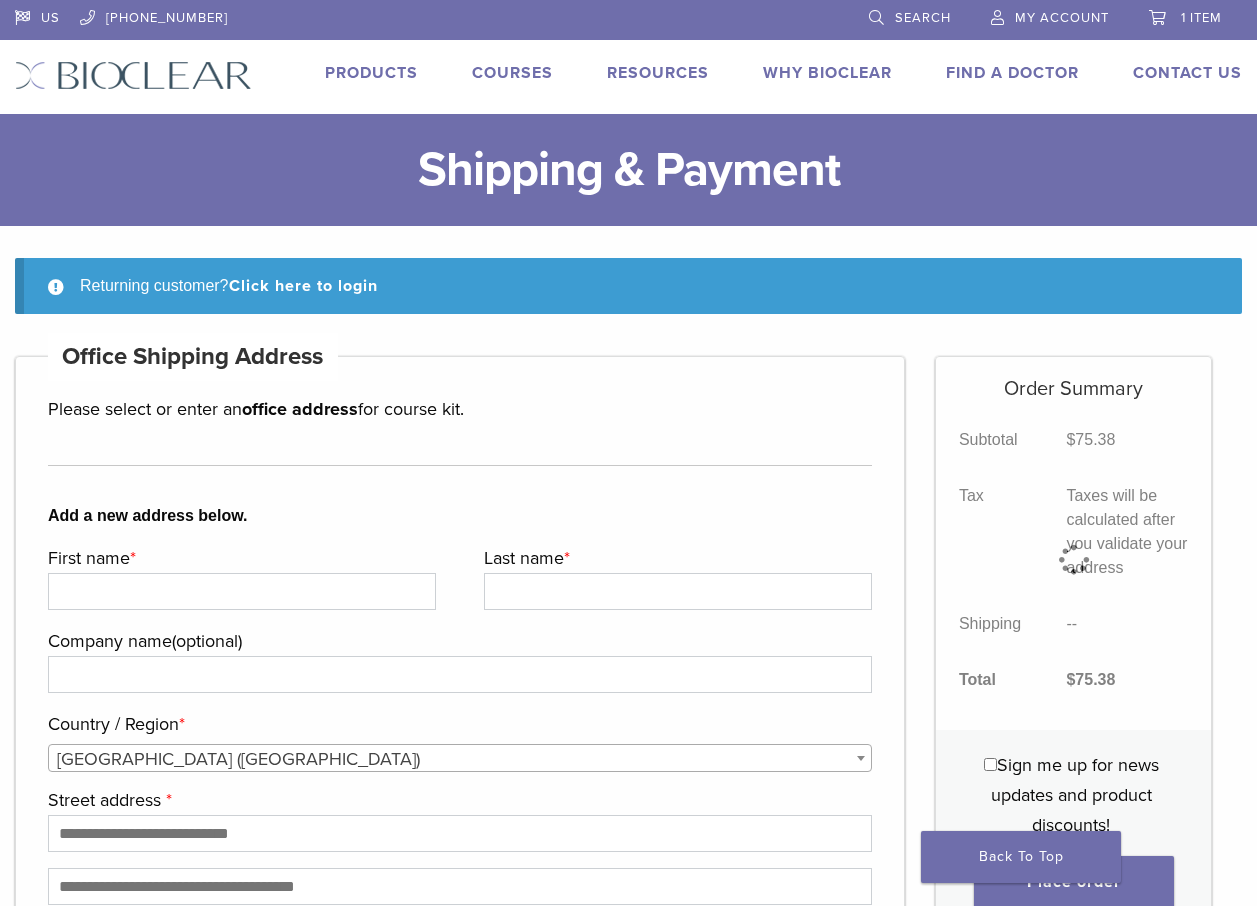 type on "******" 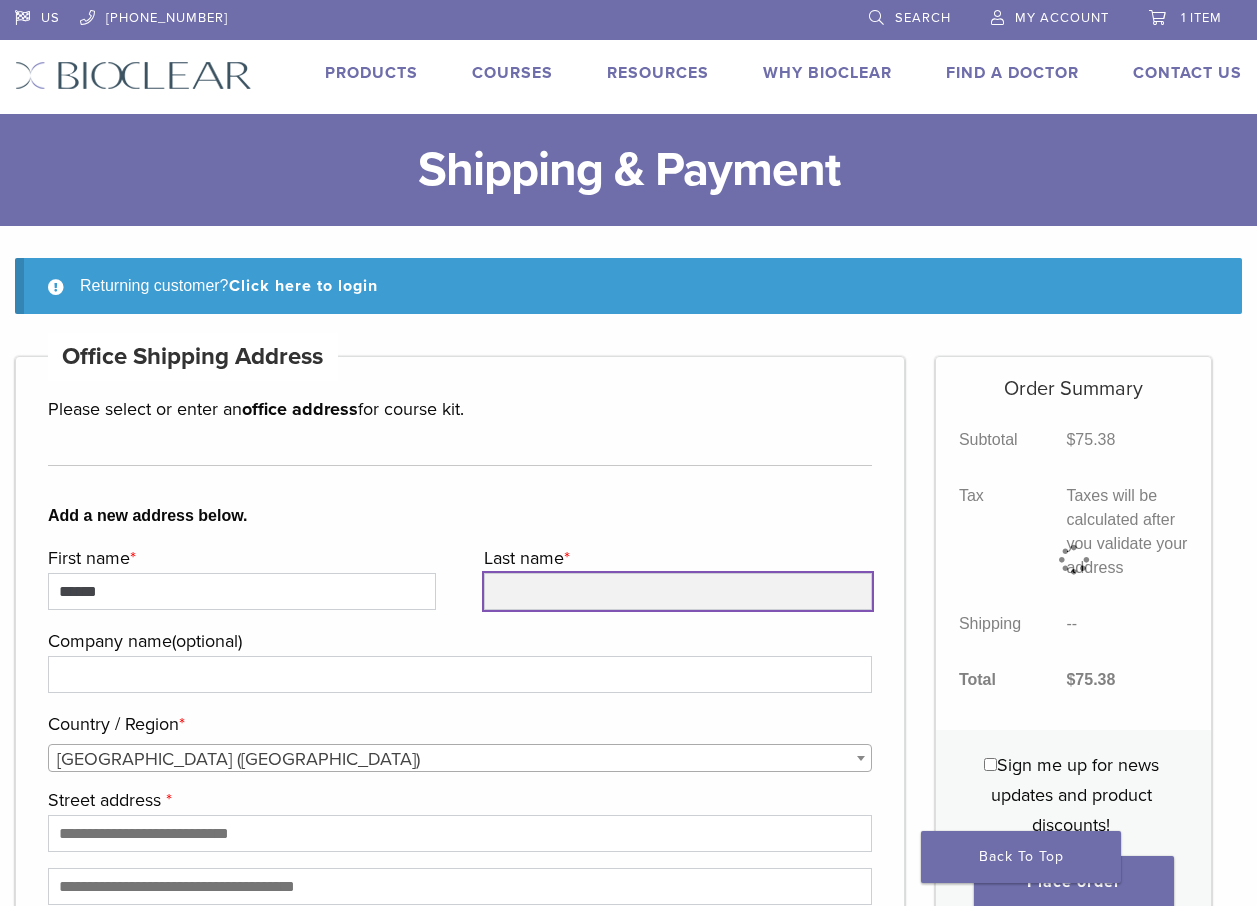 type on "*****" 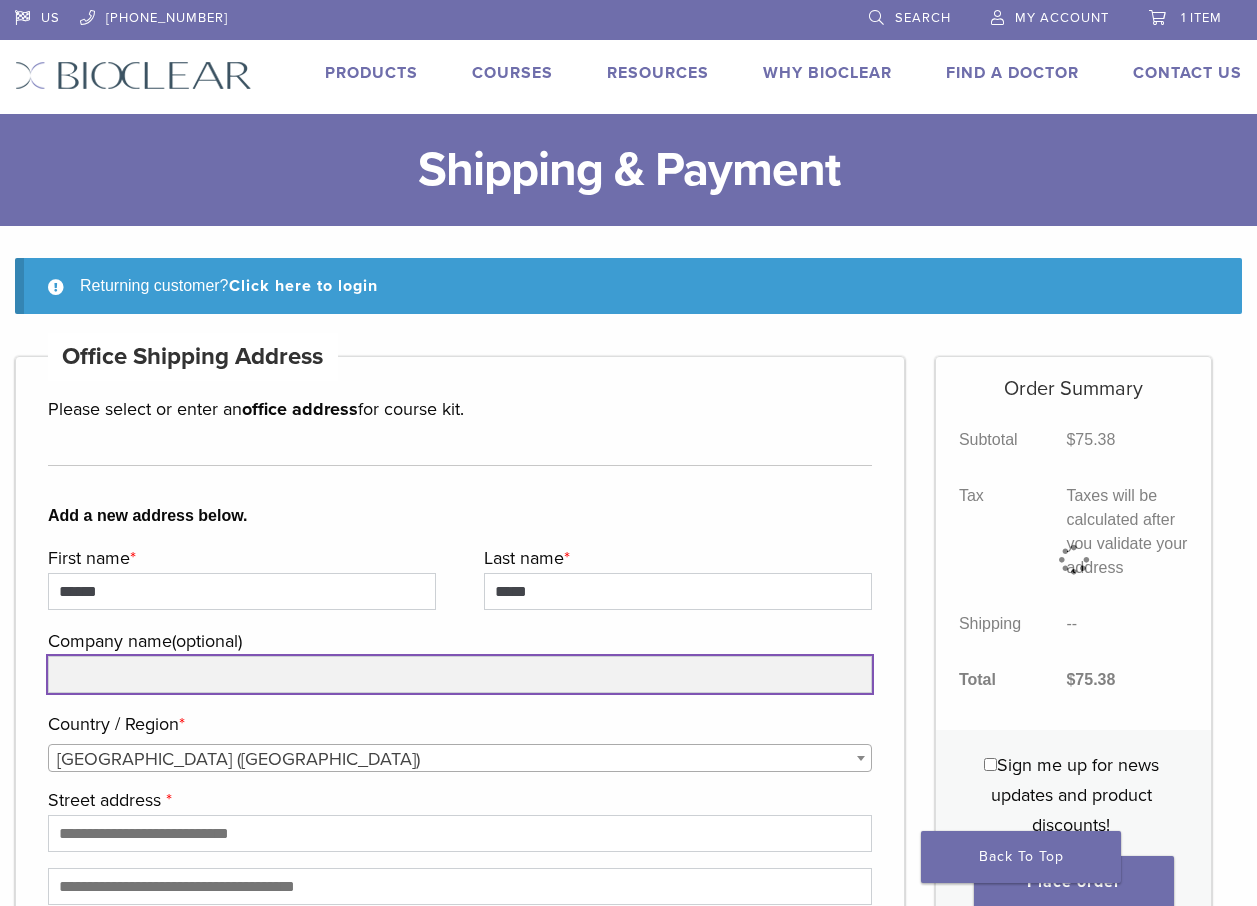 type on "**********" 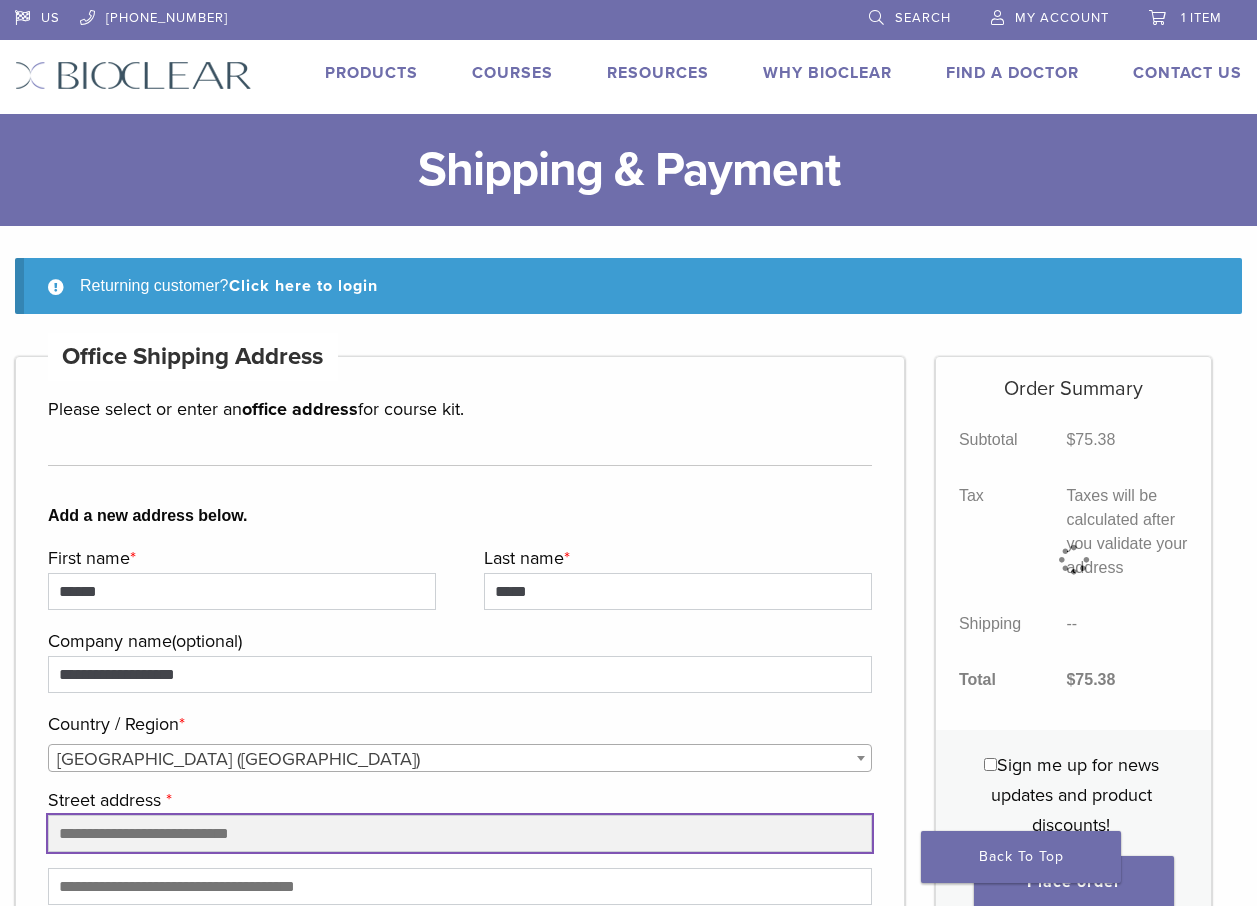 type on "**********" 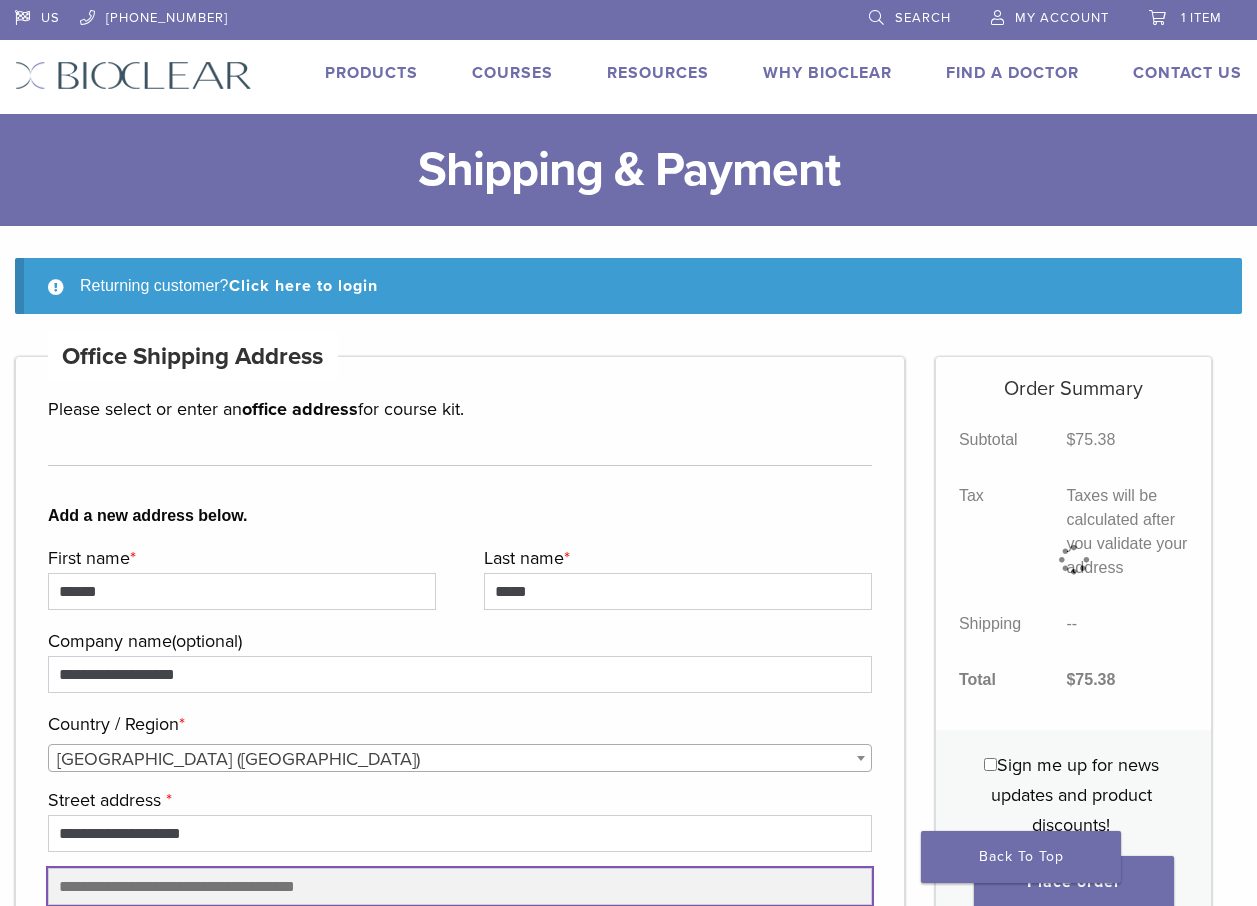 type on "*********" 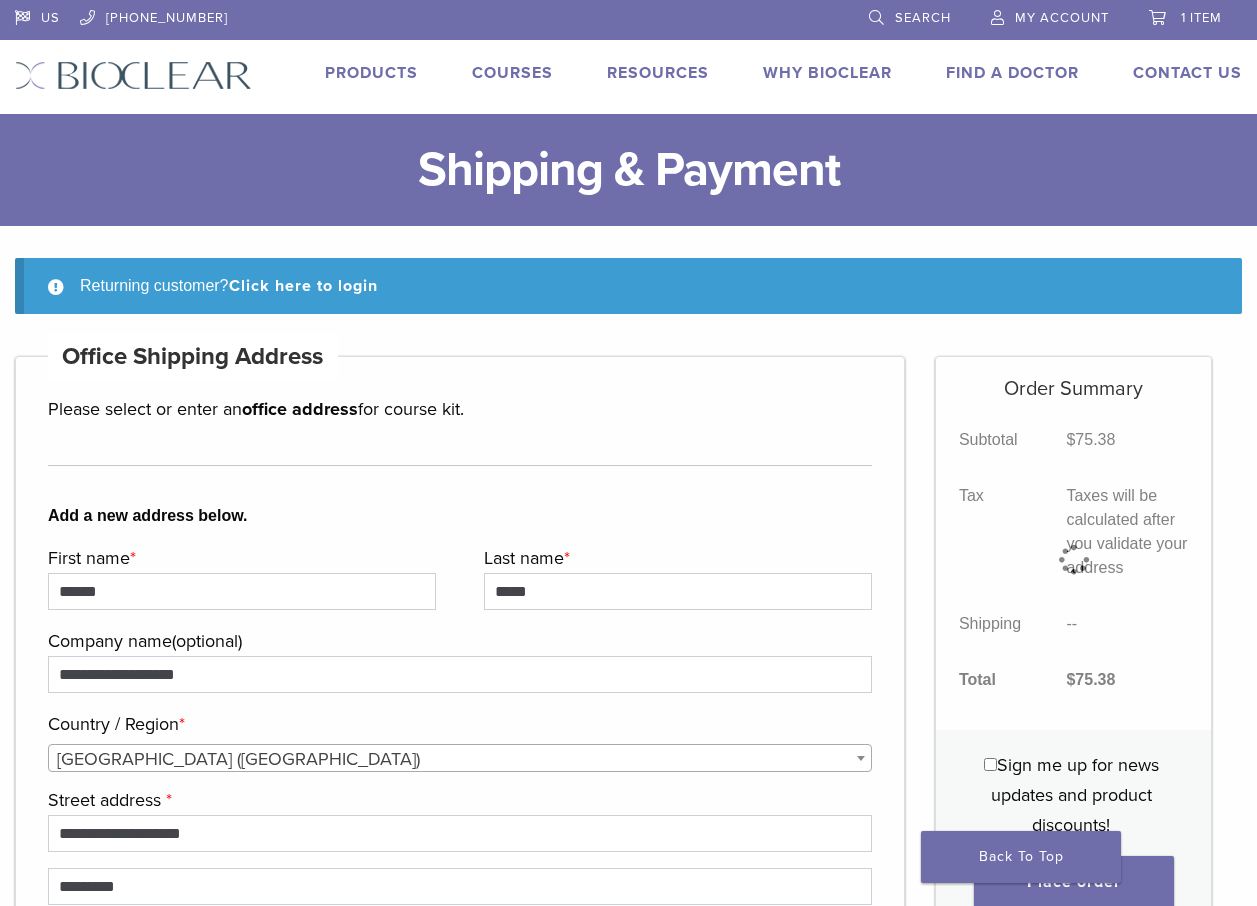 type on "****" 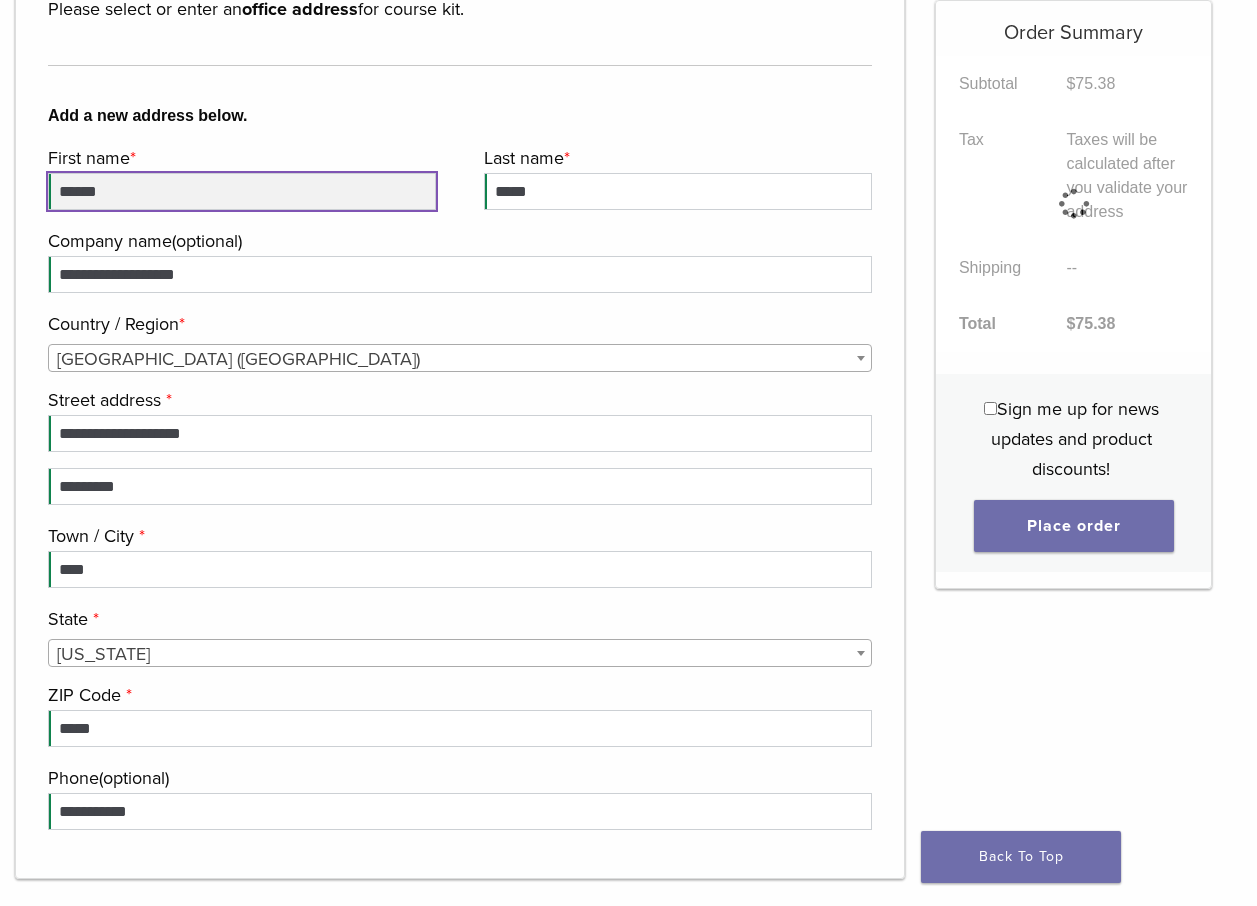 scroll, scrollTop: 500, scrollLeft: 0, axis: vertical 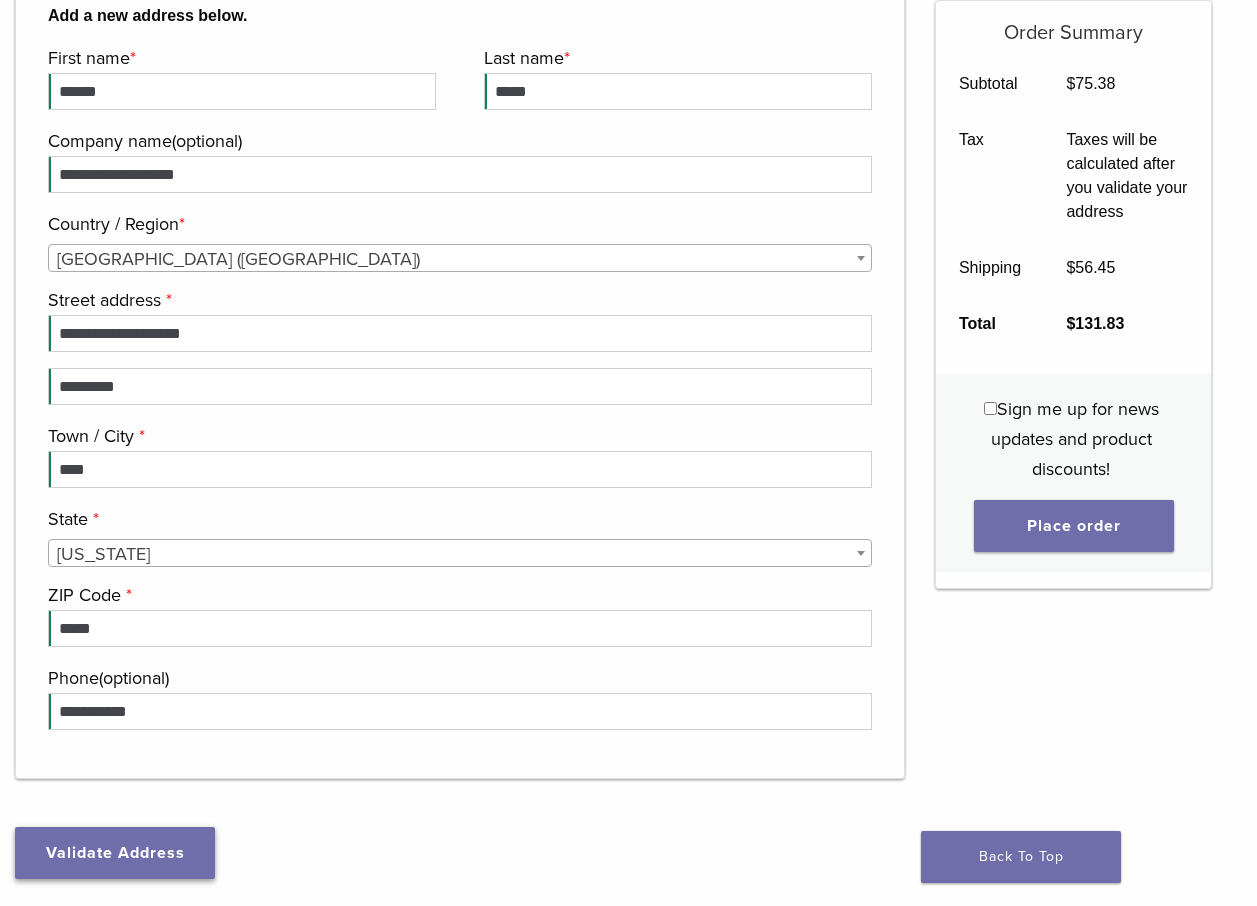 click on "Validate Address" at bounding box center [115, 853] 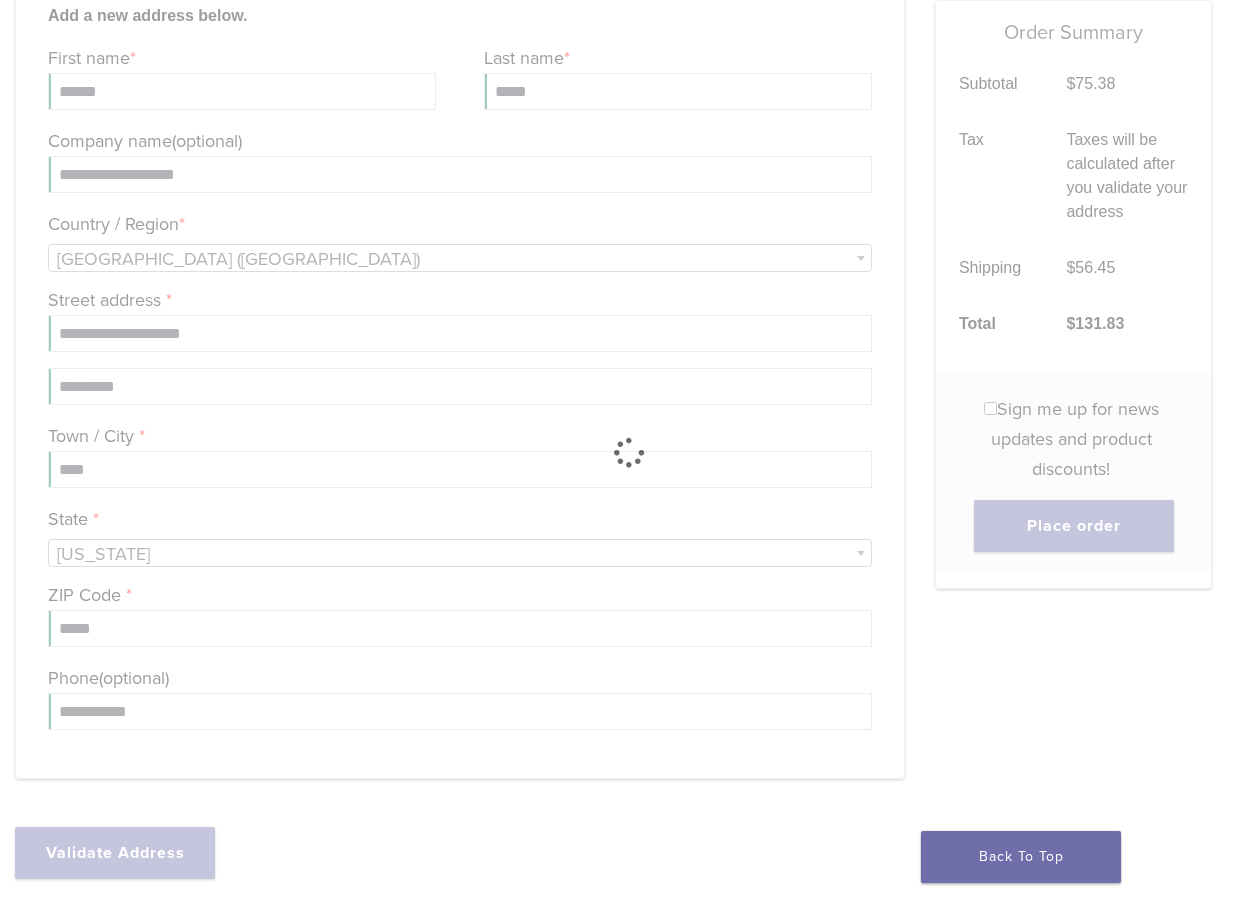 type on "**********" 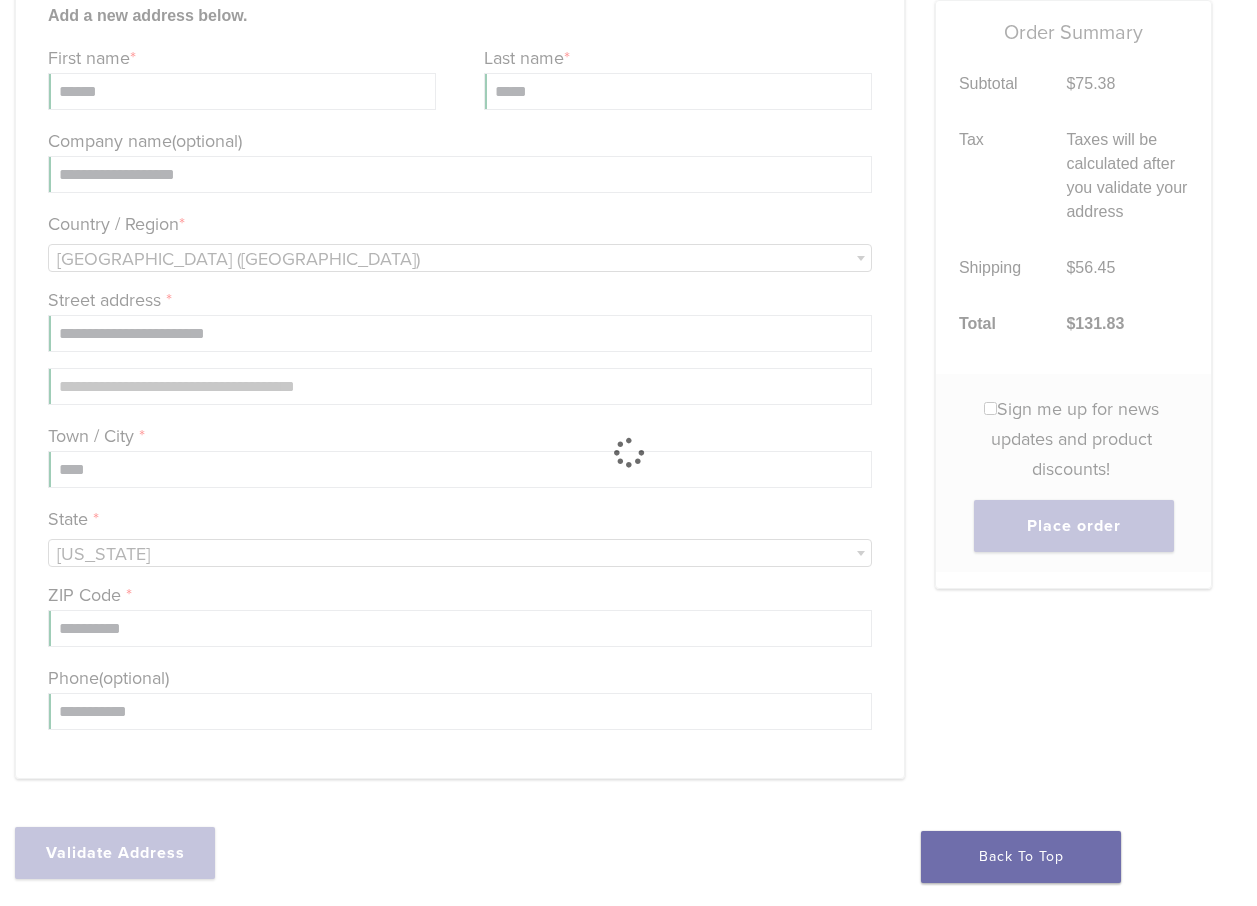 select on "**" 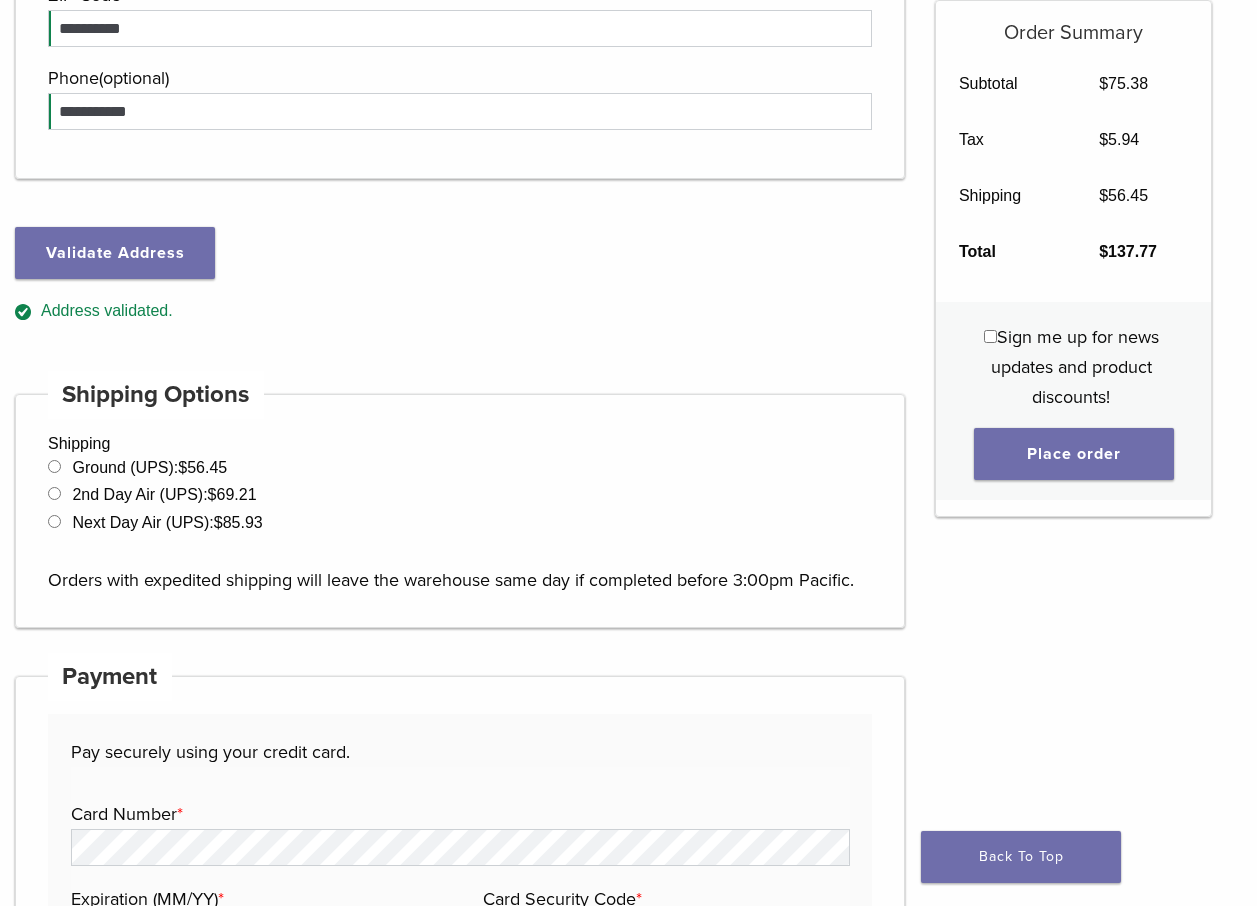 scroll, scrollTop: 1300, scrollLeft: 0, axis: vertical 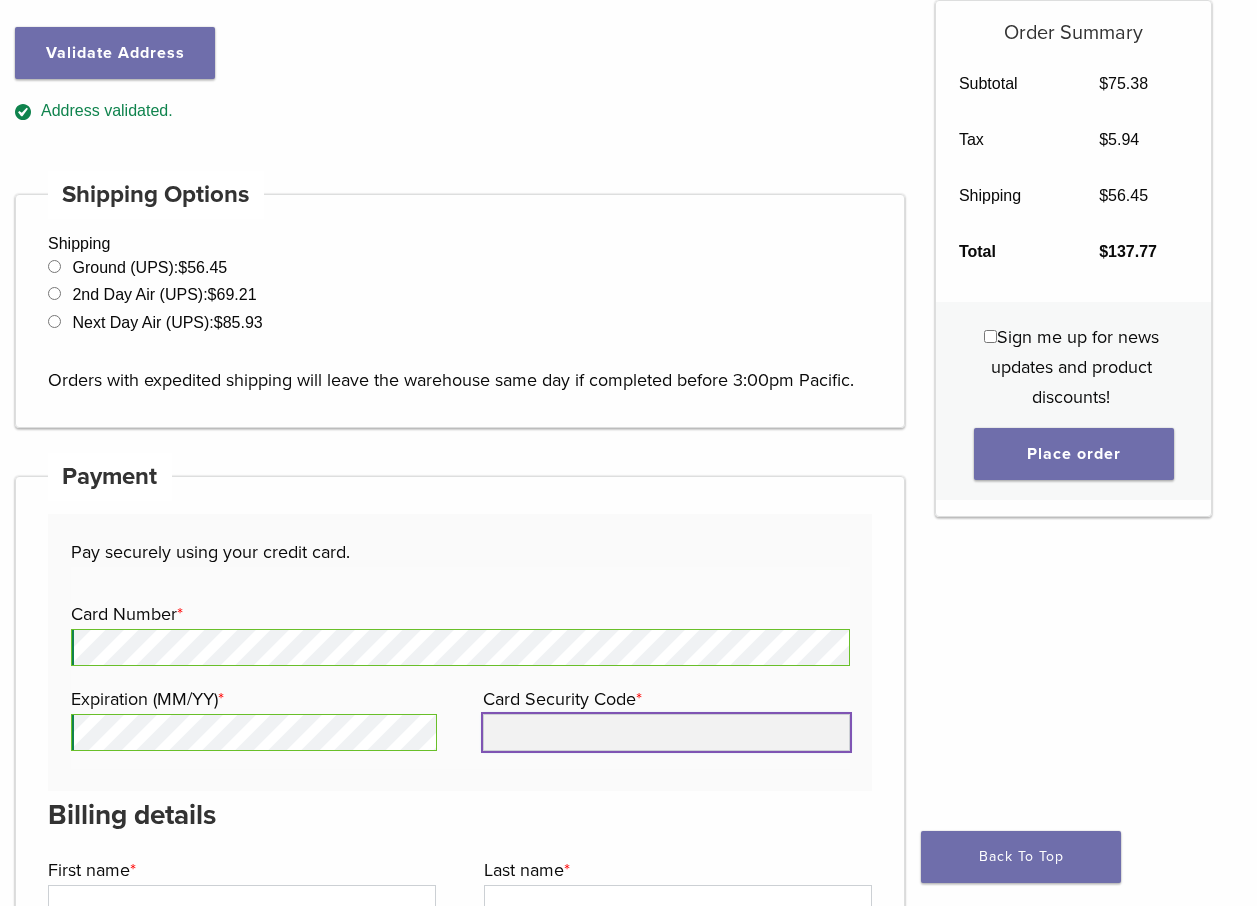 click on "Card Security Code  *" at bounding box center [666, 732] 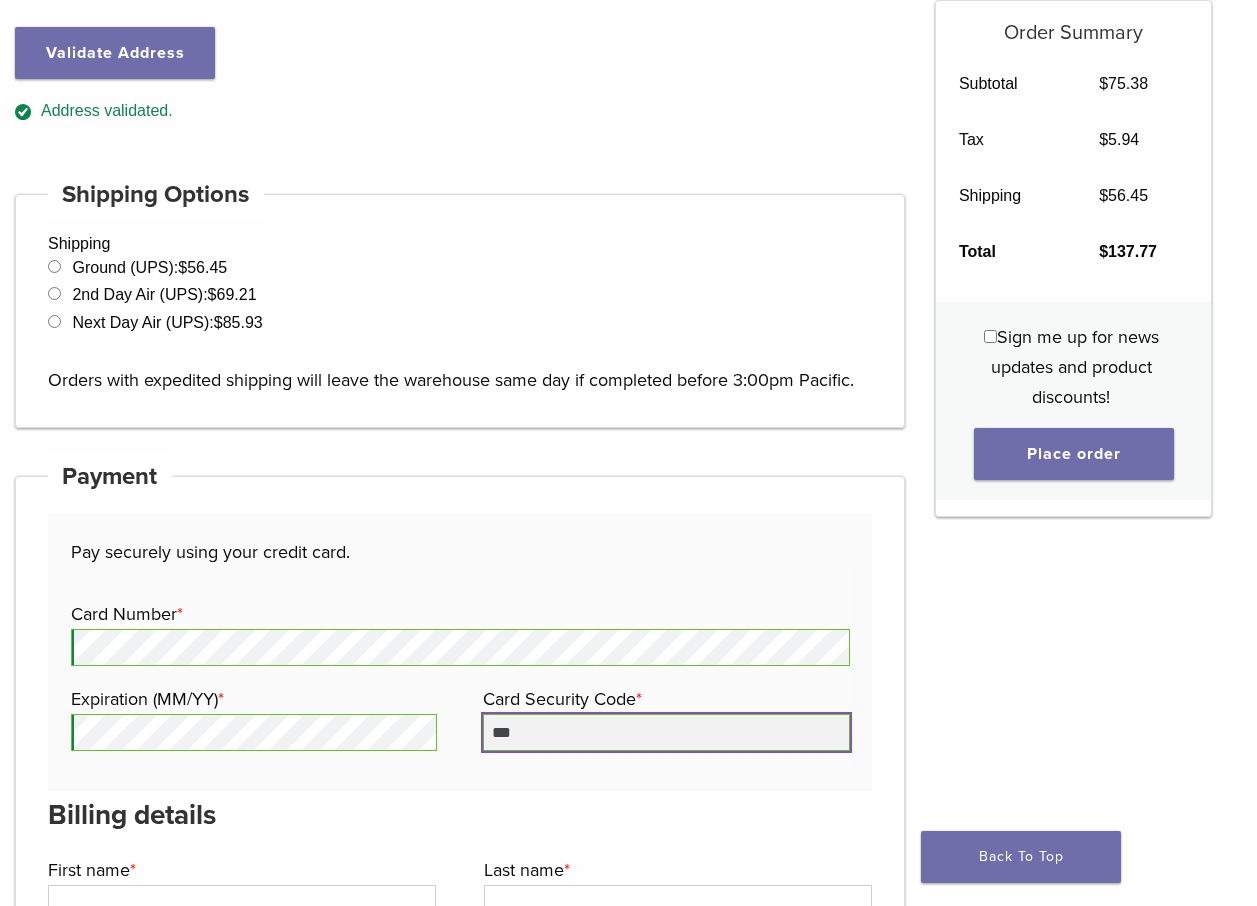 scroll, scrollTop: 1400, scrollLeft: 0, axis: vertical 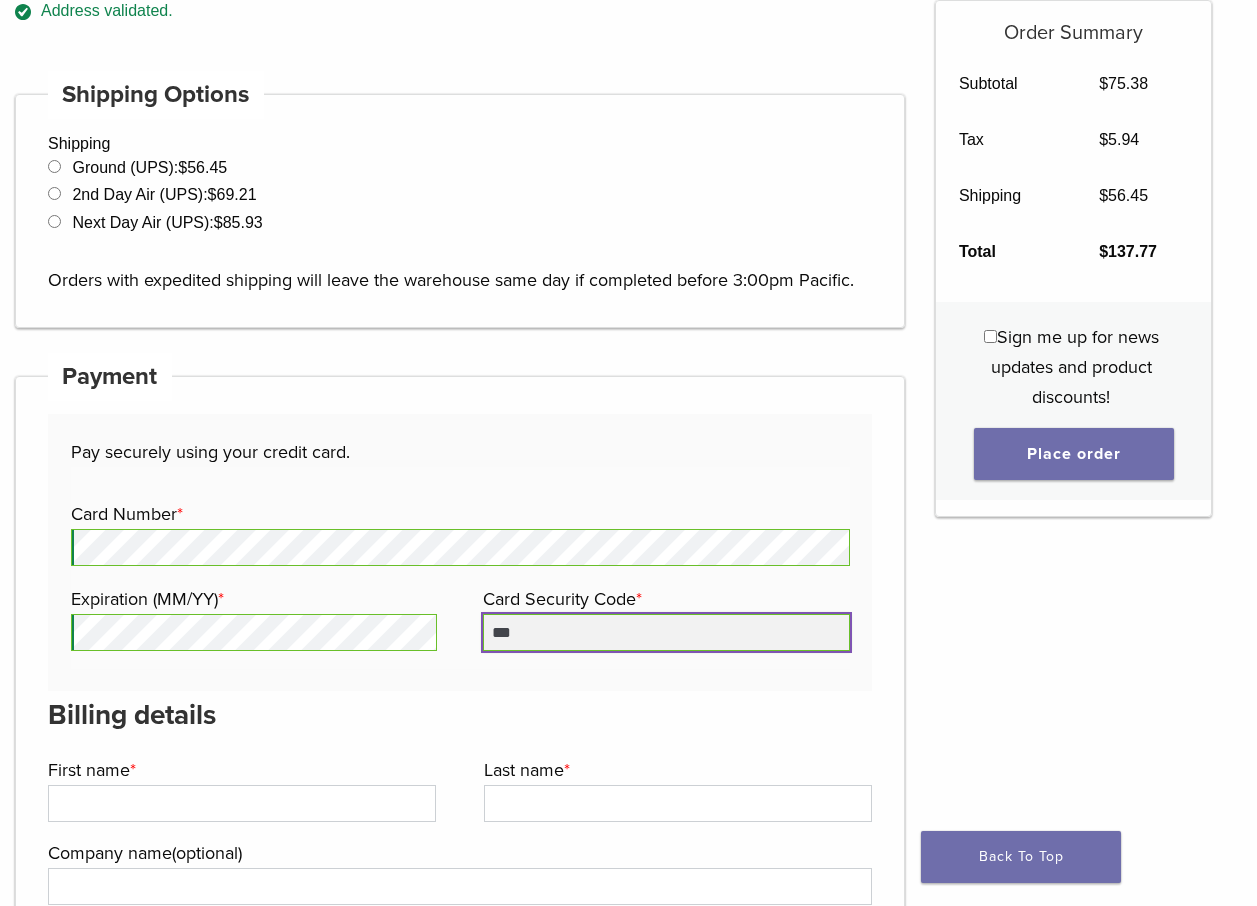 type on "***" 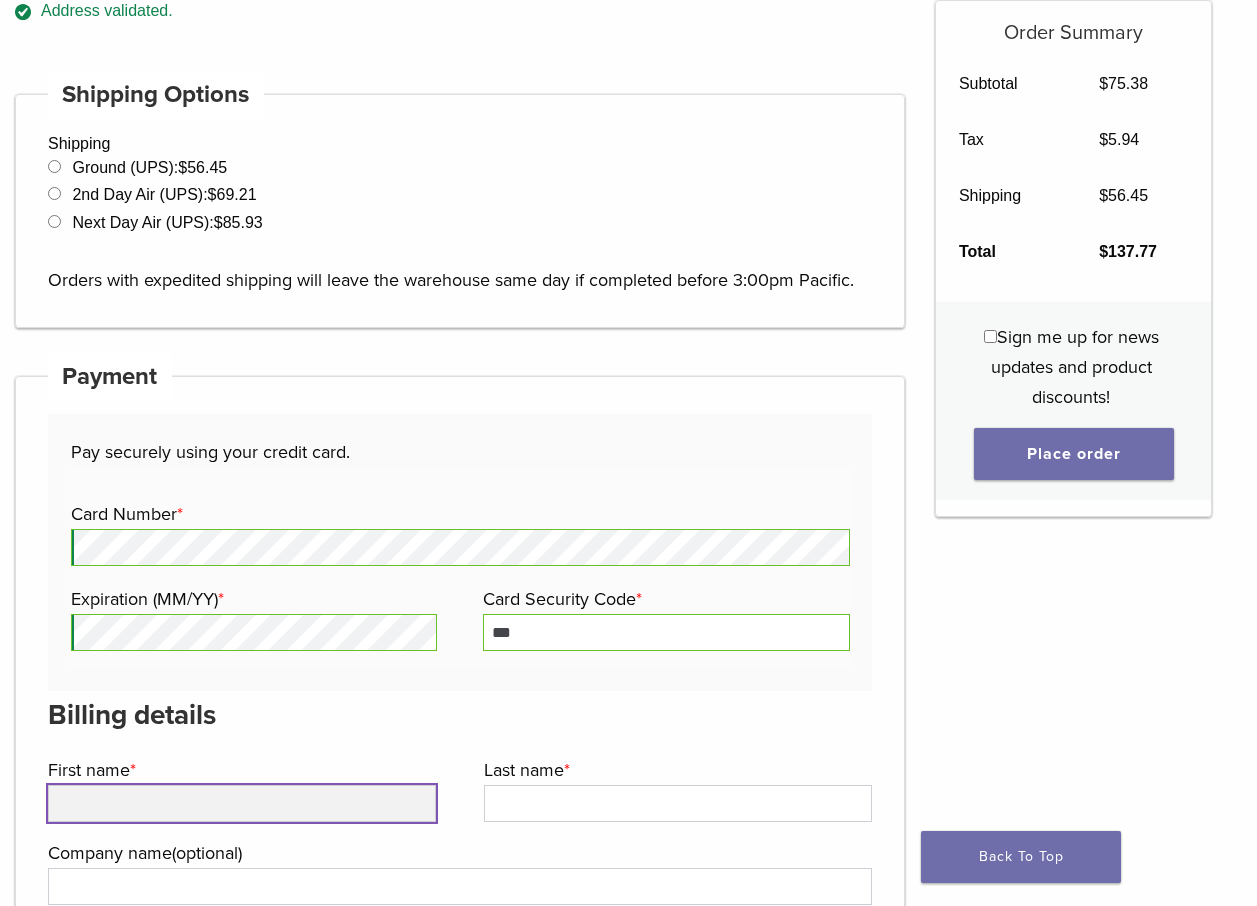 click on "First name  *" at bounding box center (242, 803) 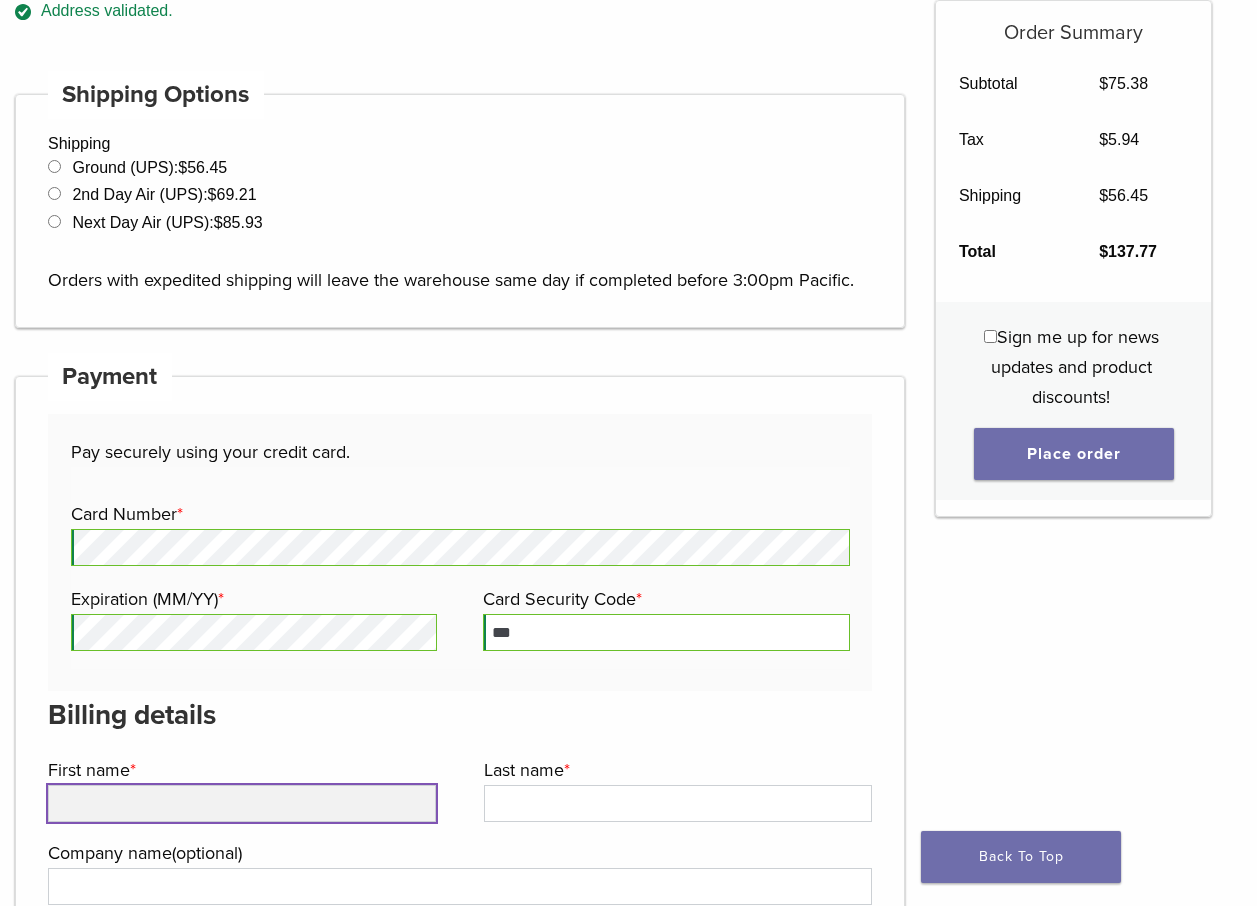 type on "******" 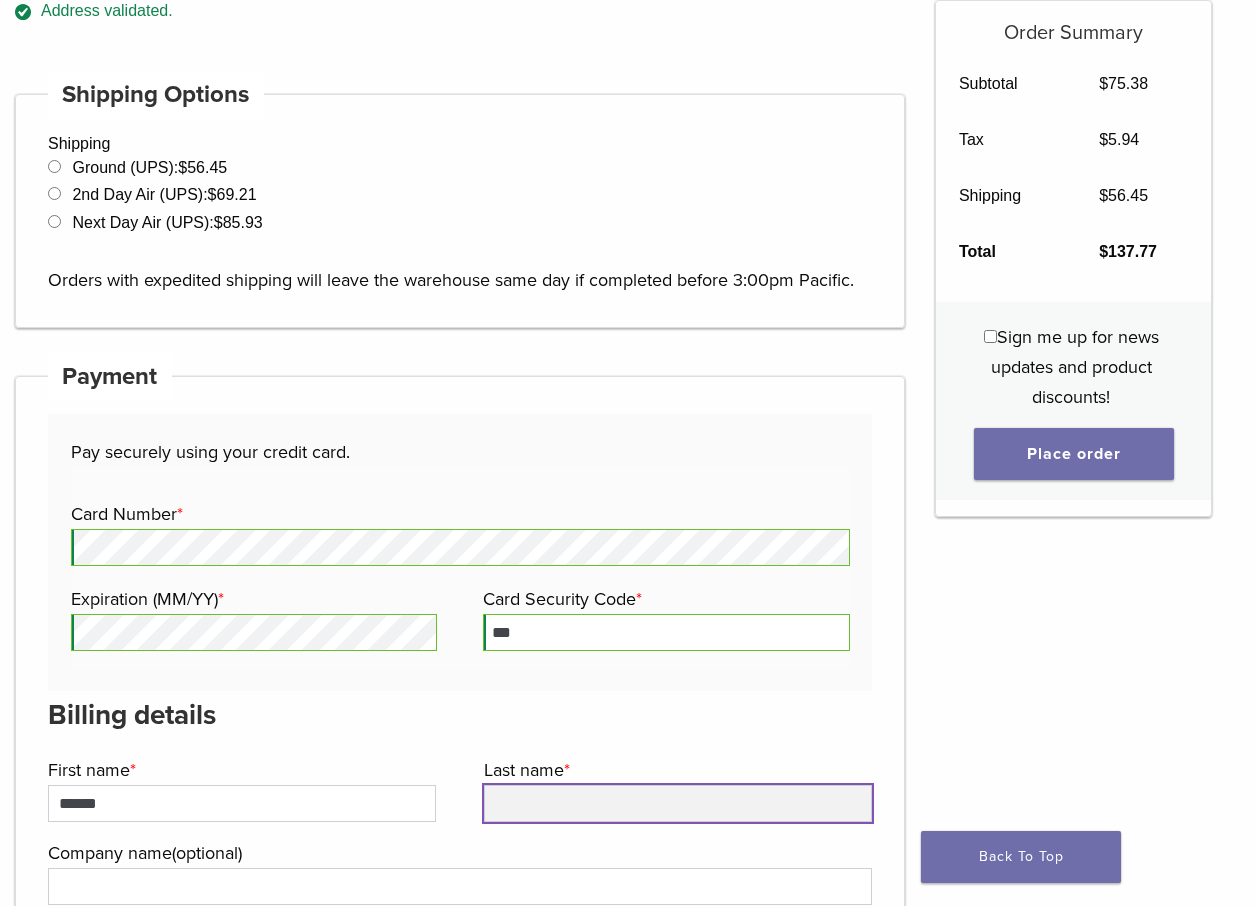 type on "*****" 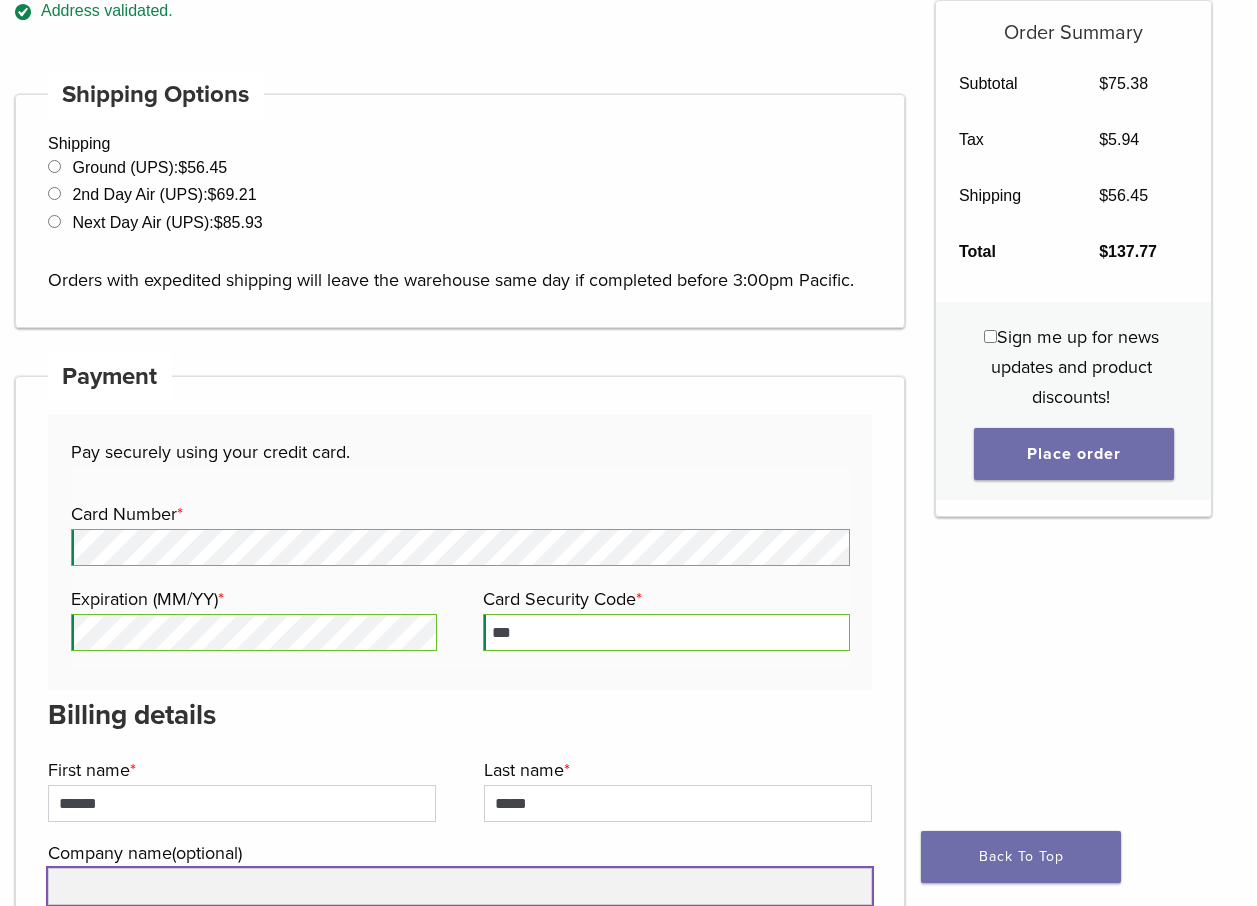 type on "**********" 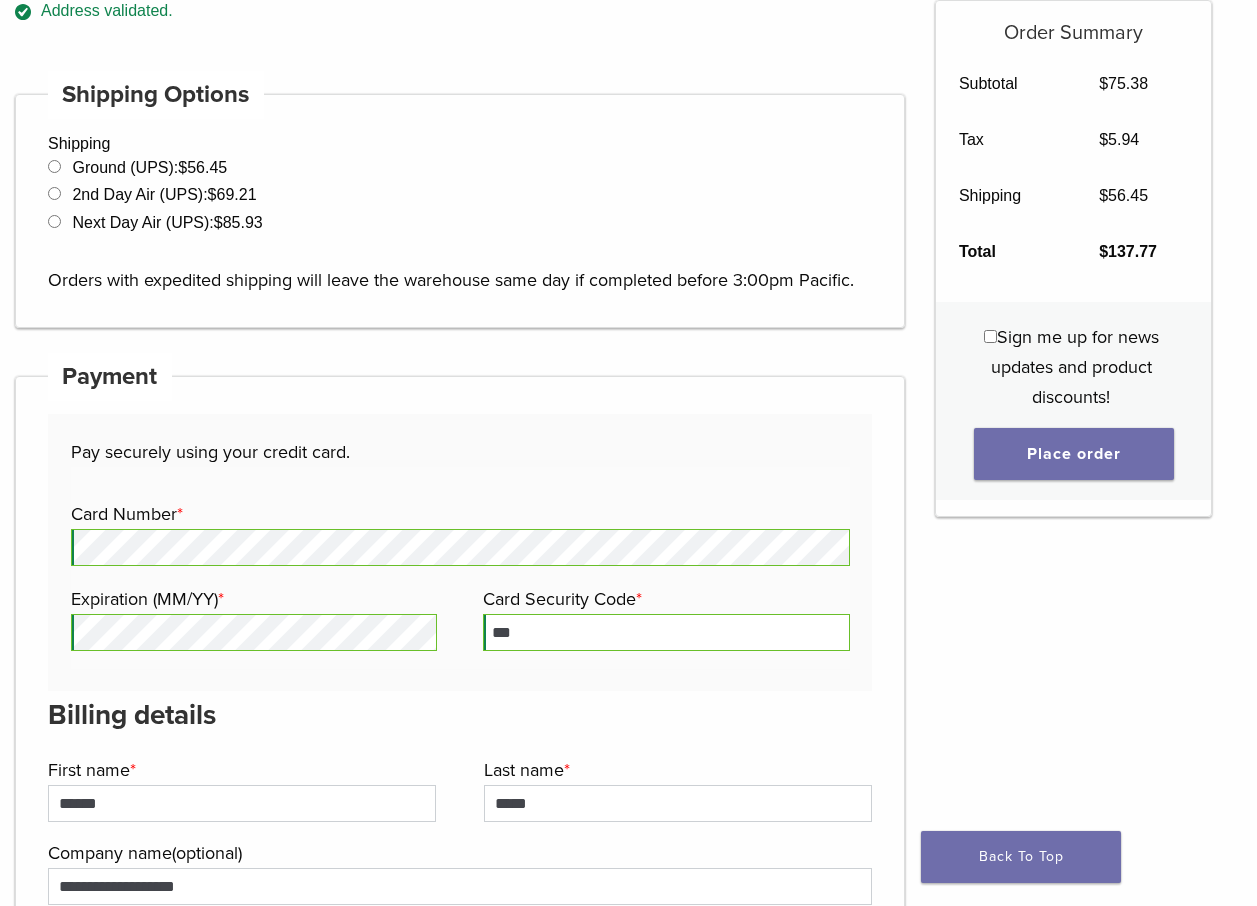 type on "**********" 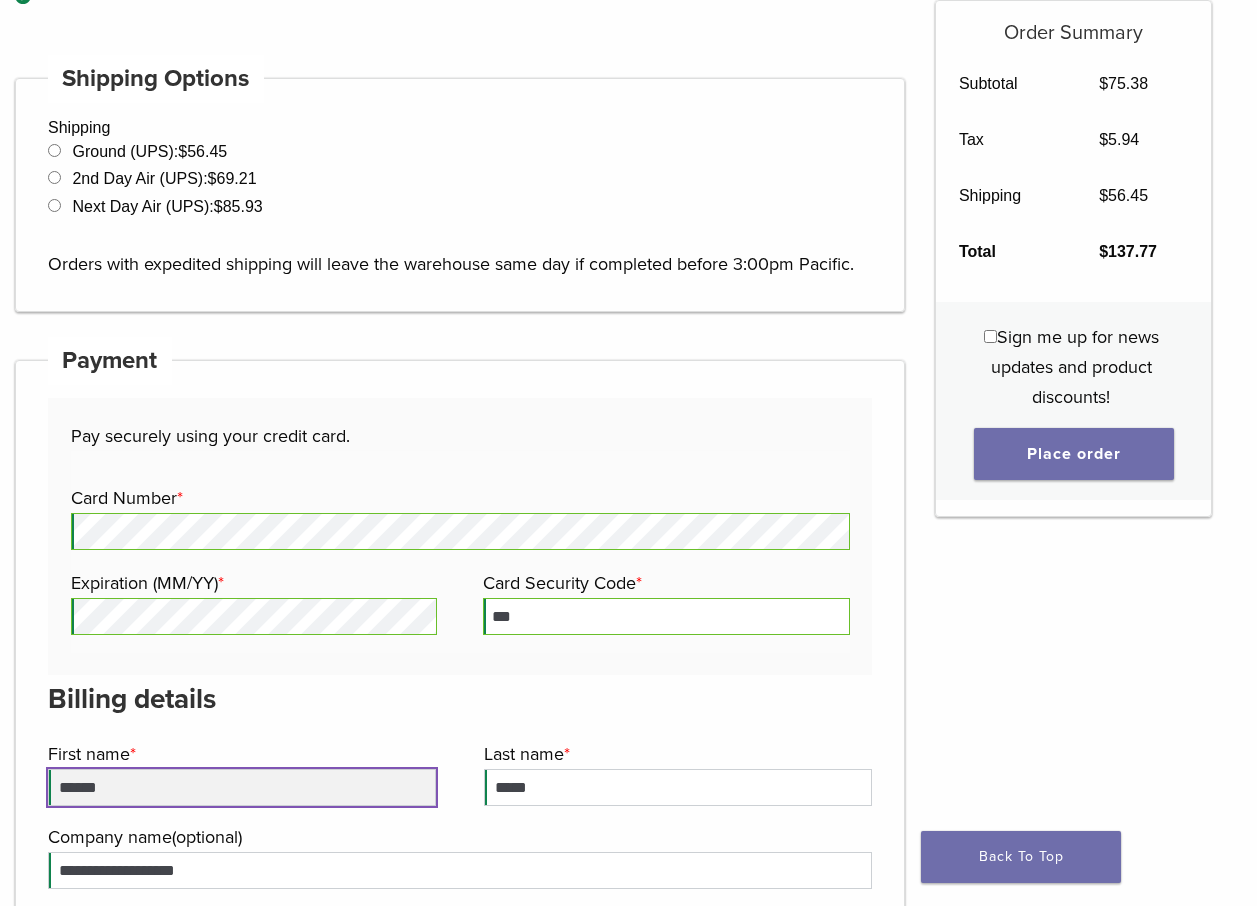 scroll, scrollTop: 1316, scrollLeft: 0, axis: vertical 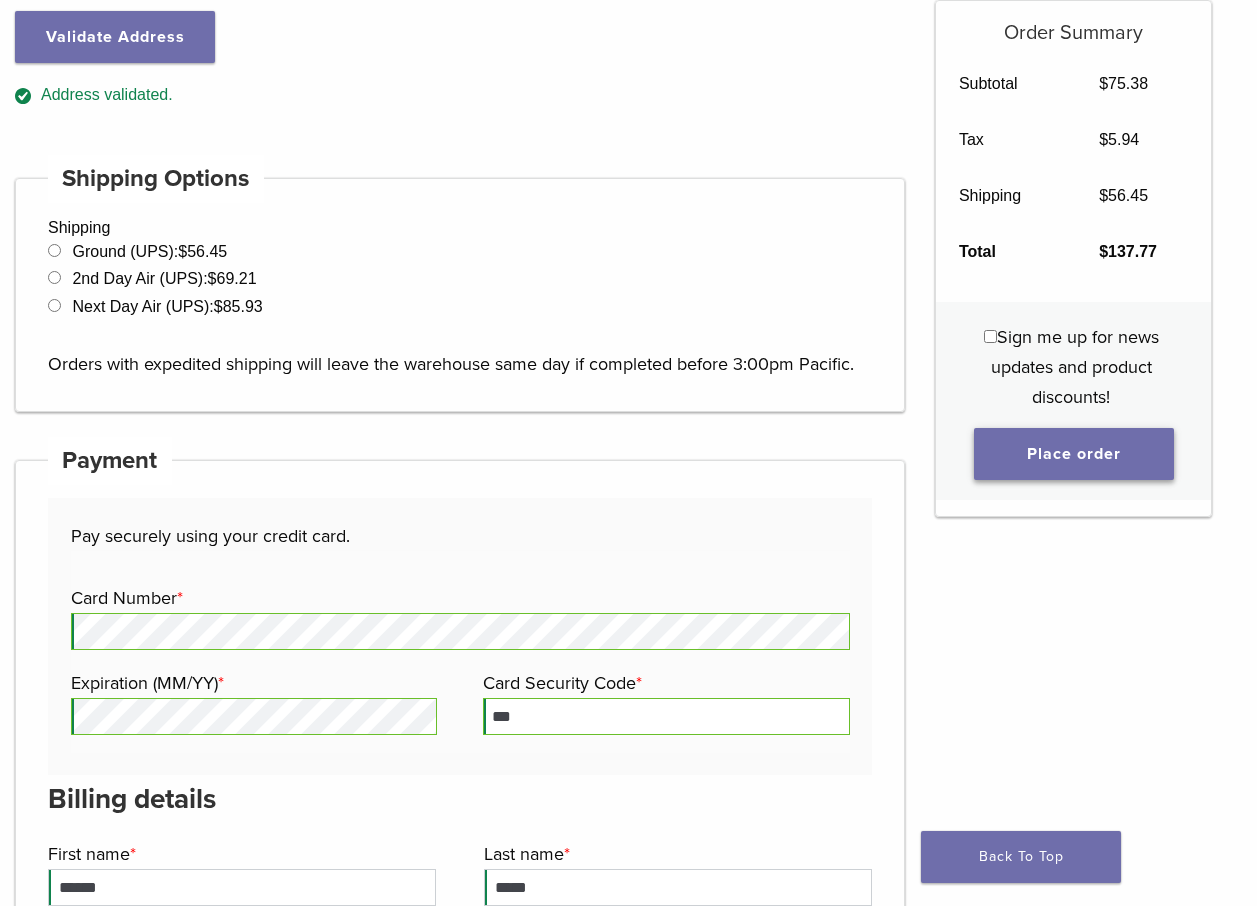 click on "Place order" at bounding box center [1074, 454] 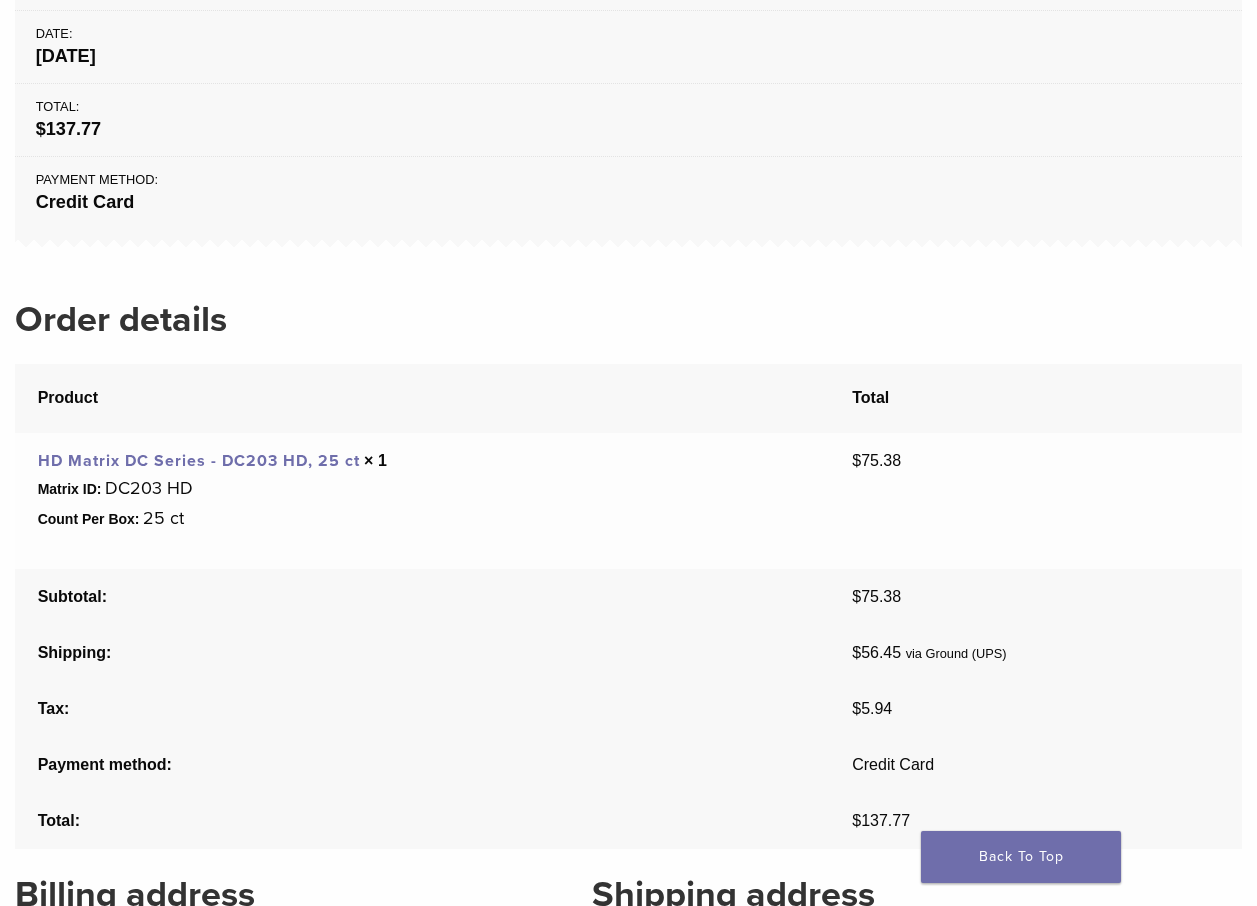 scroll, scrollTop: 17, scrollLeft: 0, axis: vertical 